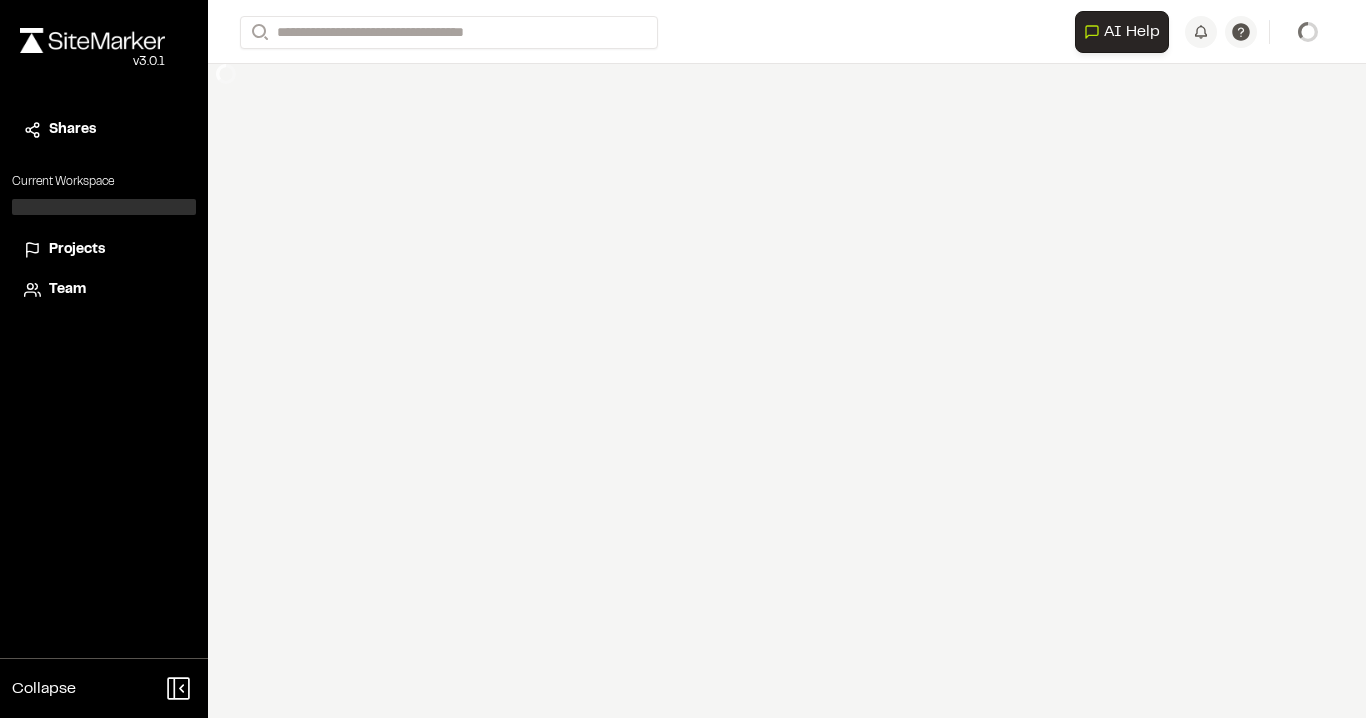 scroll, scrollTop: 0, scrollLeft: 0, axis: both 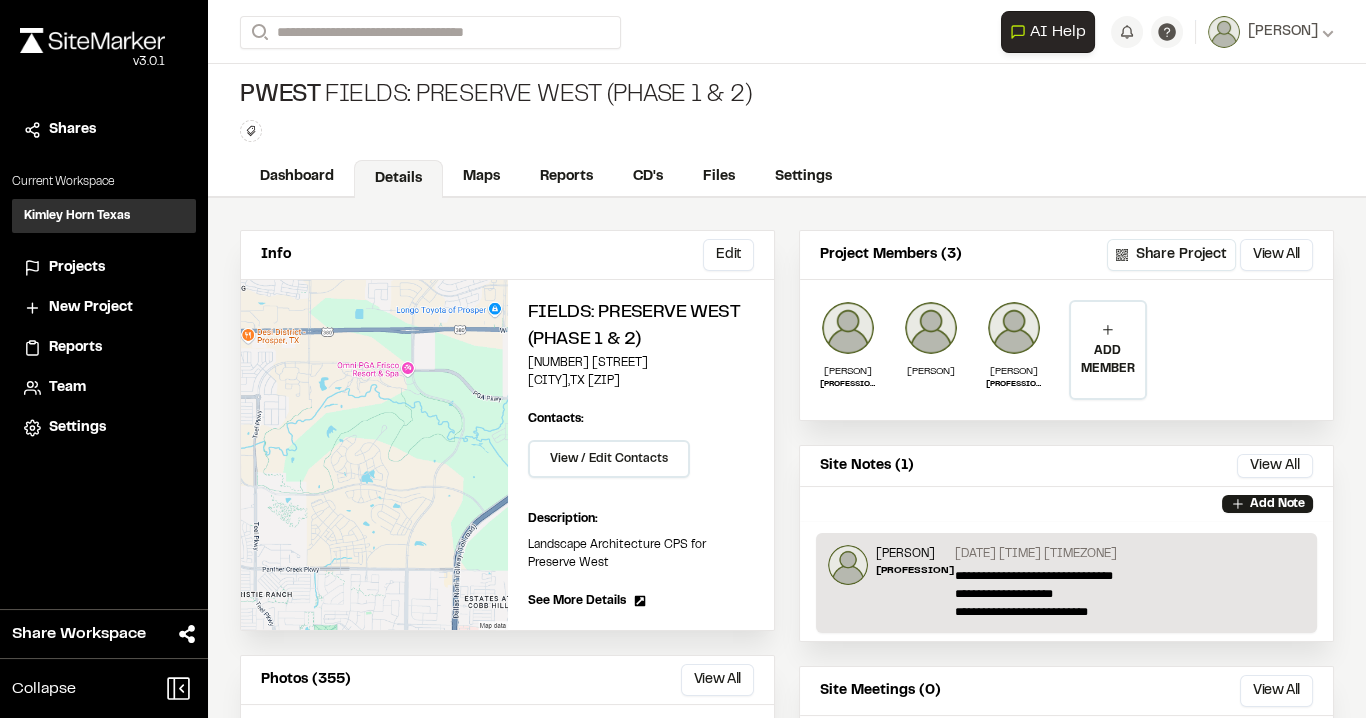 click on "Projects" at bounding box center (77, 268) 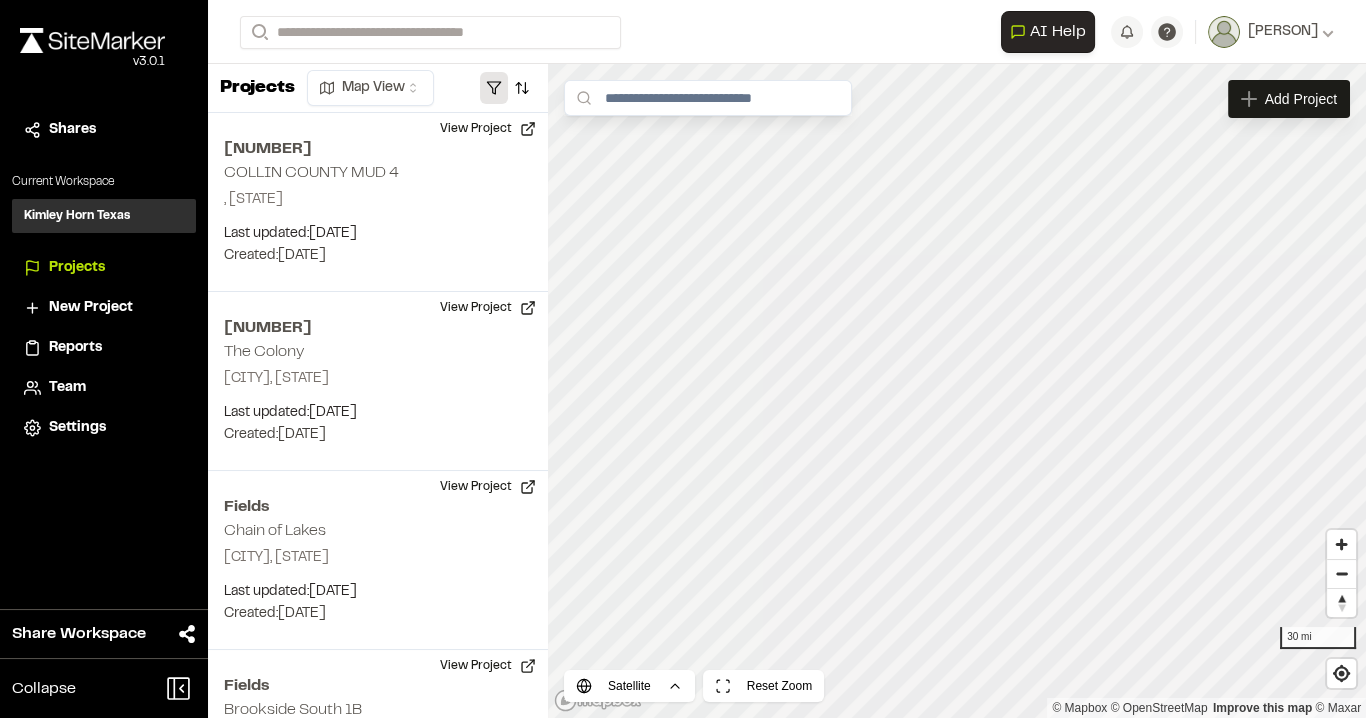 click at bounding box center [494, 88] 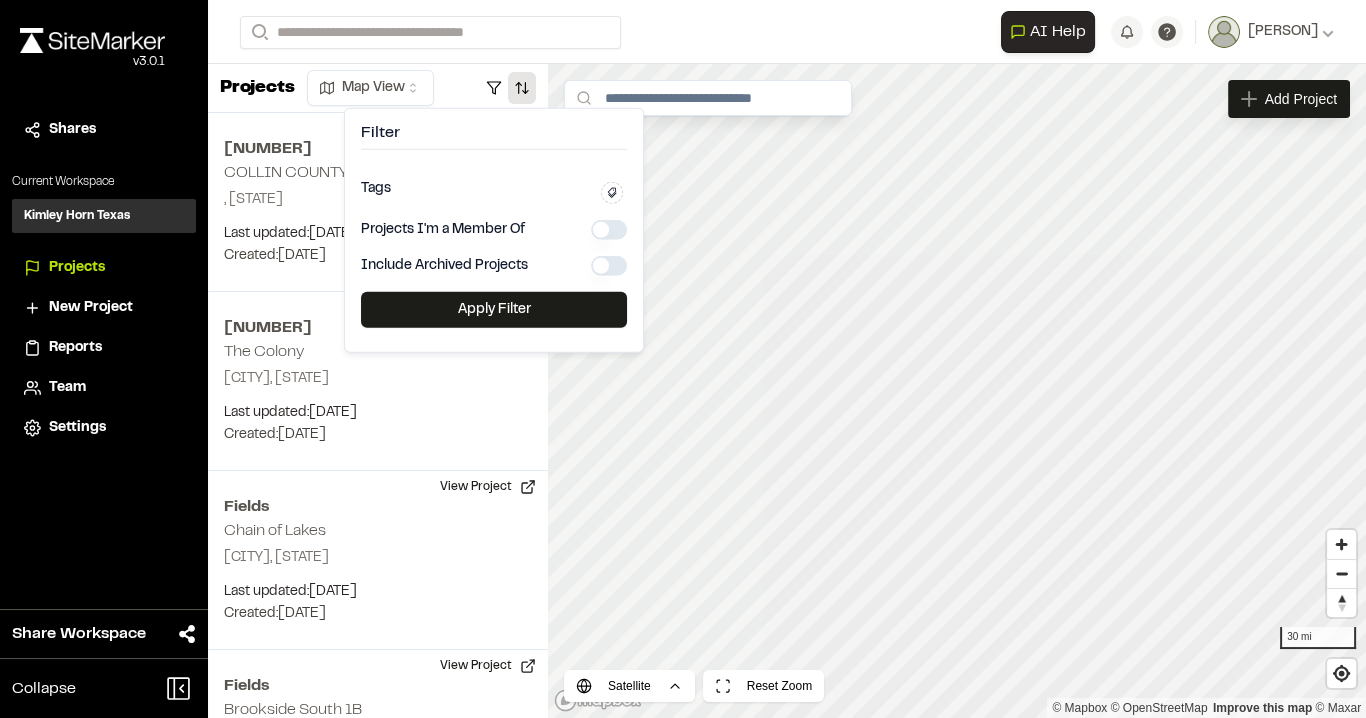 click at bounding box center (522, 88) 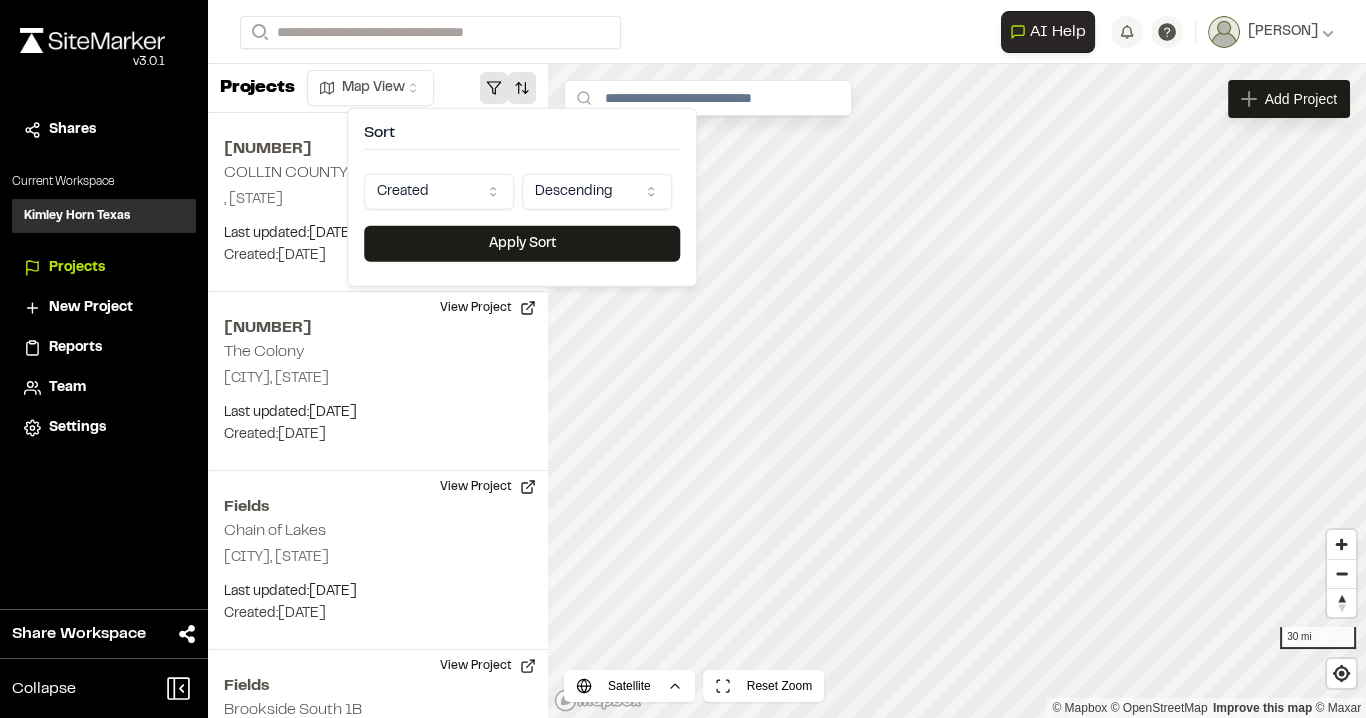 click at bounding box center [494, 88] 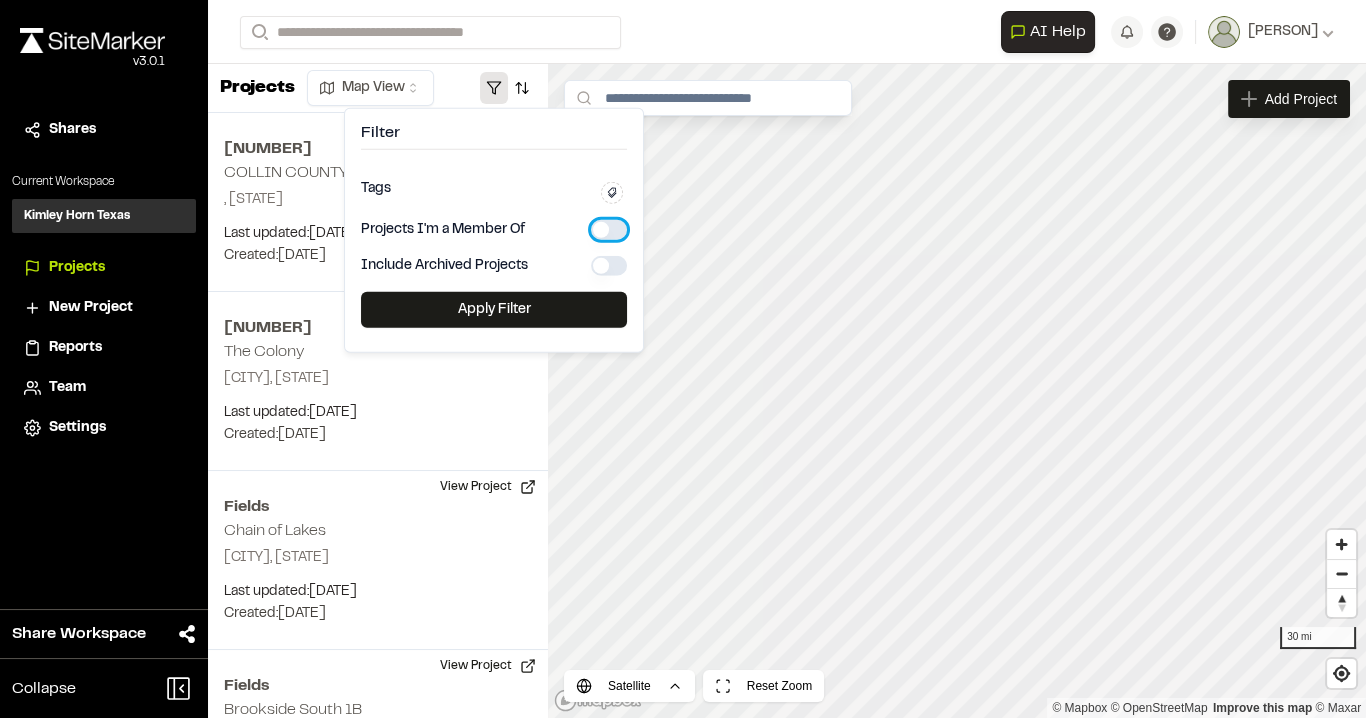 click at bounding box center (609, 230) 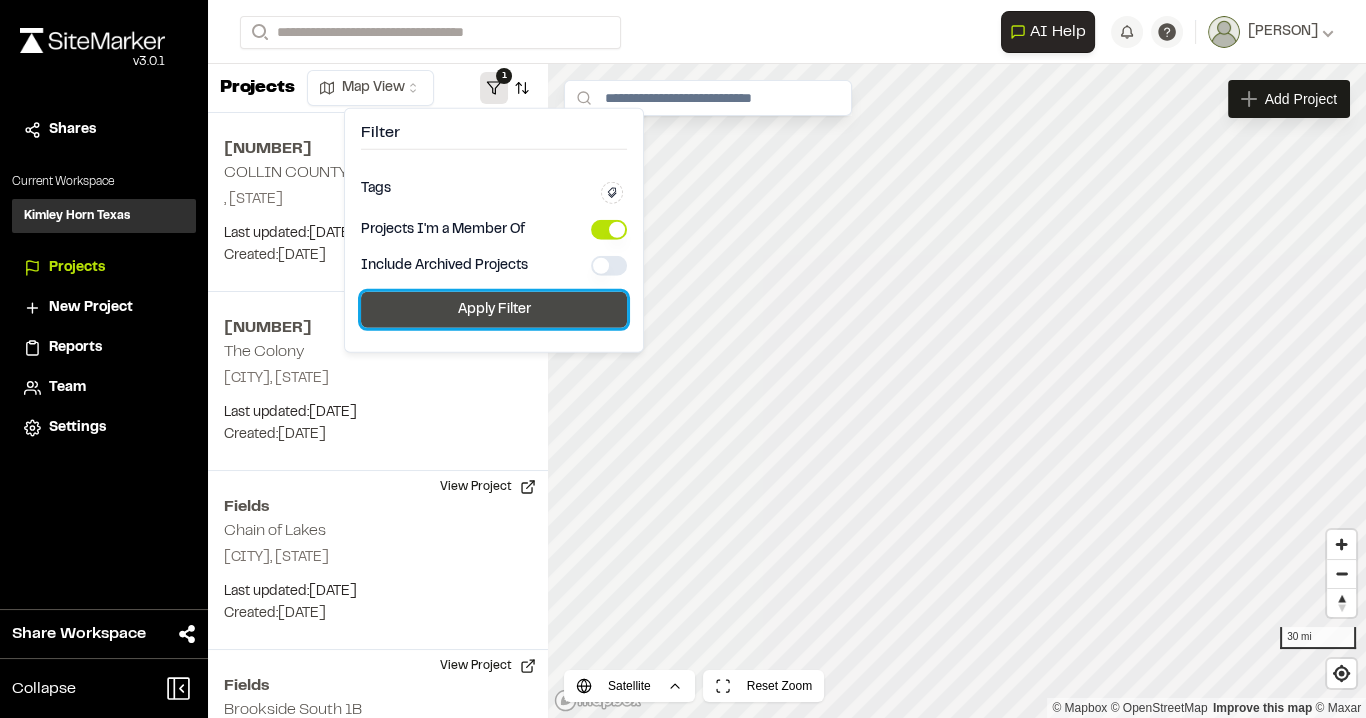 click on "Apply Filter" at bounding box center (494, 310) 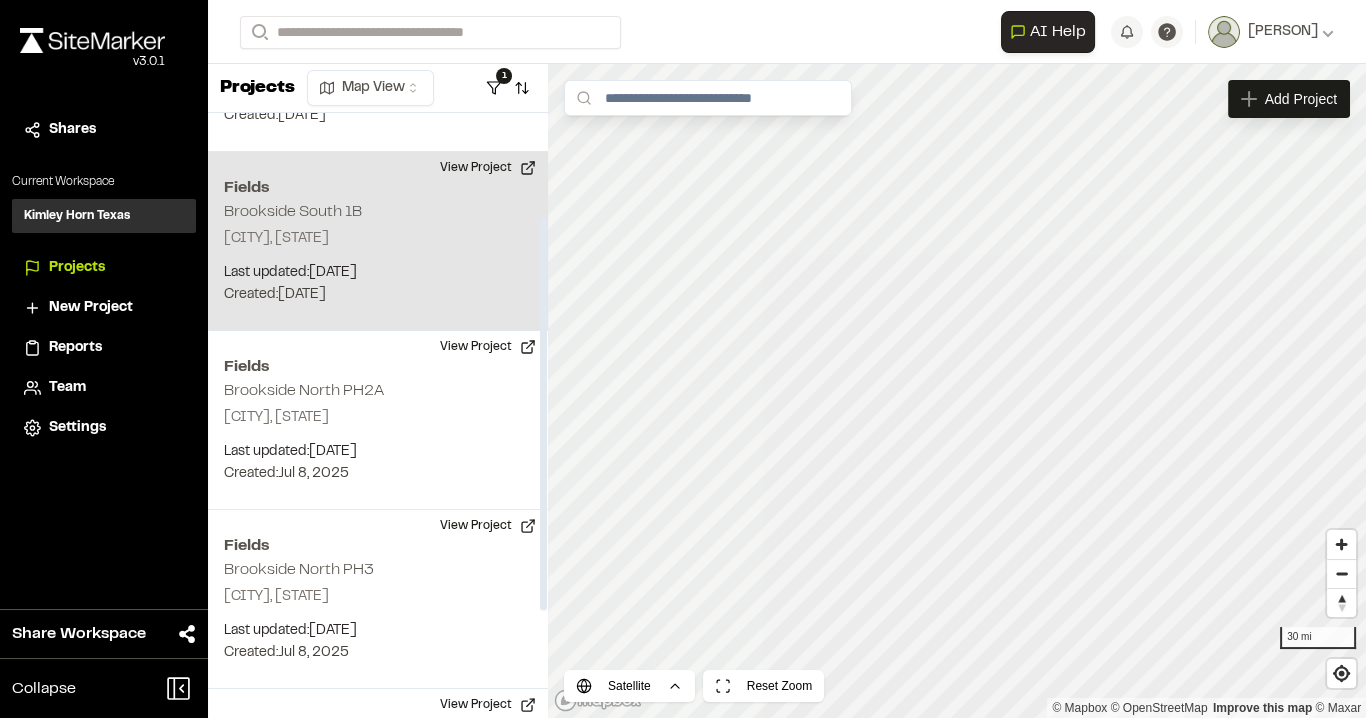scroll, scrollTop: 160, scrollLeft: 0, axis: vertical 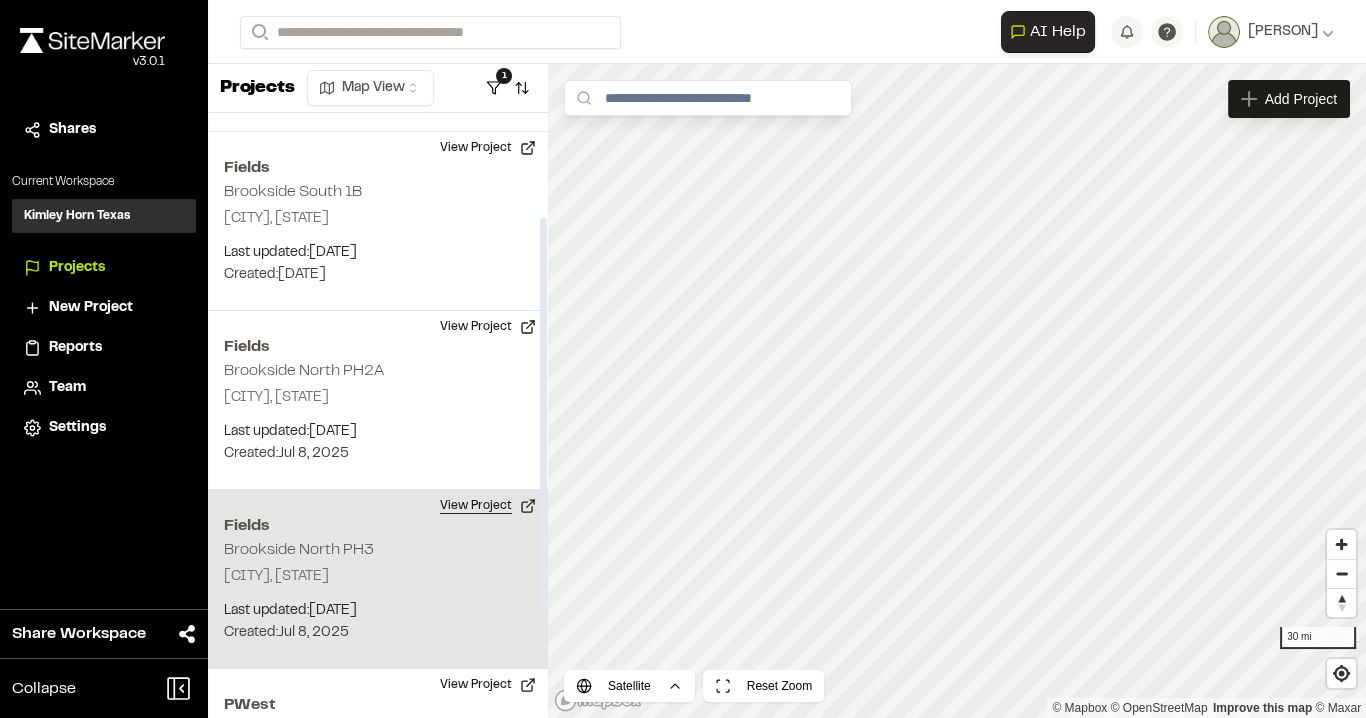 click on "View Project" at bounding box center (488, 506) 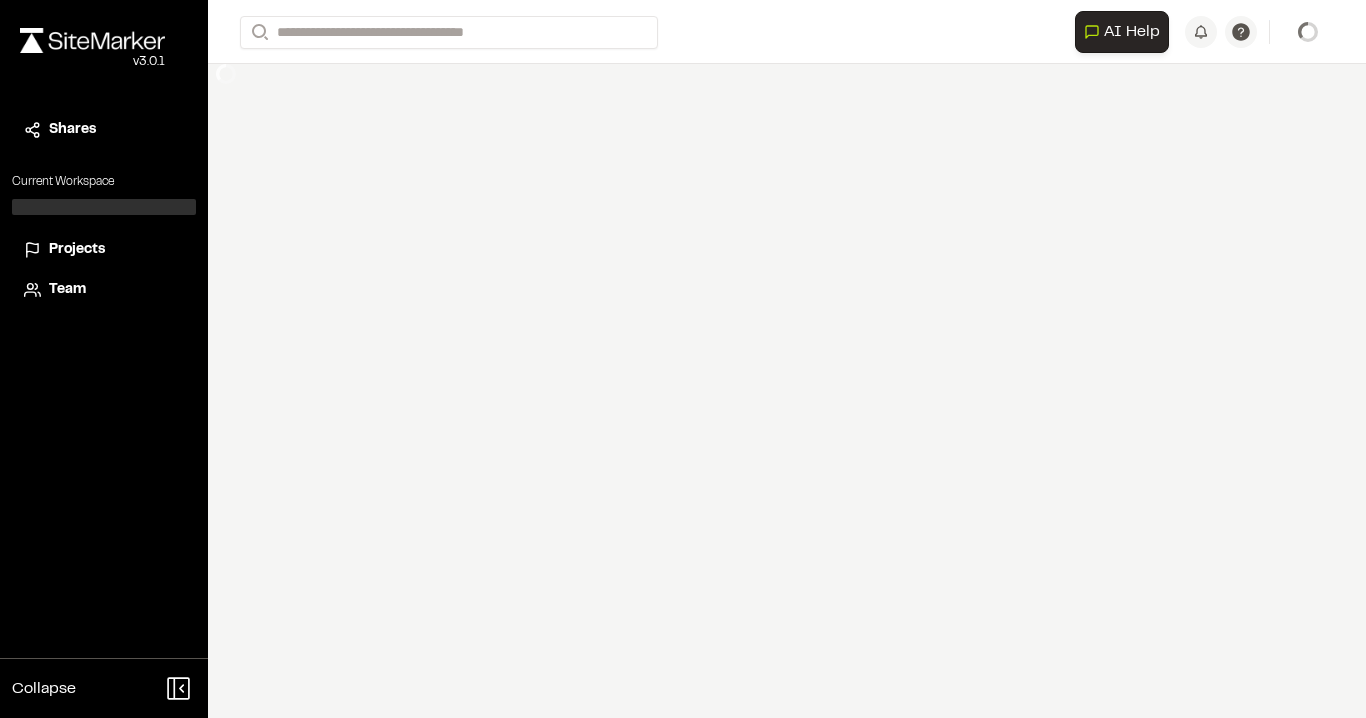 scroll, scrollTop: 0, scrollLeft: 0, axis: both 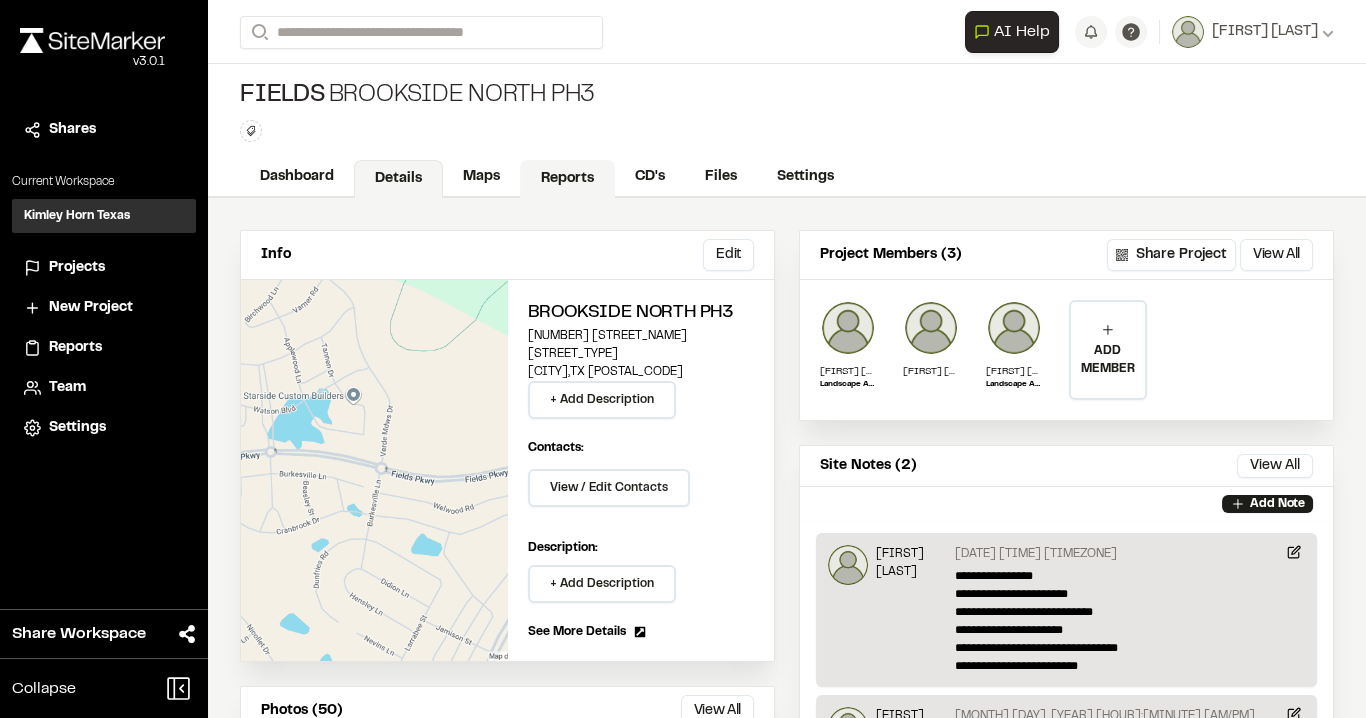 click on "Reports" at bounding box center [567, 179] 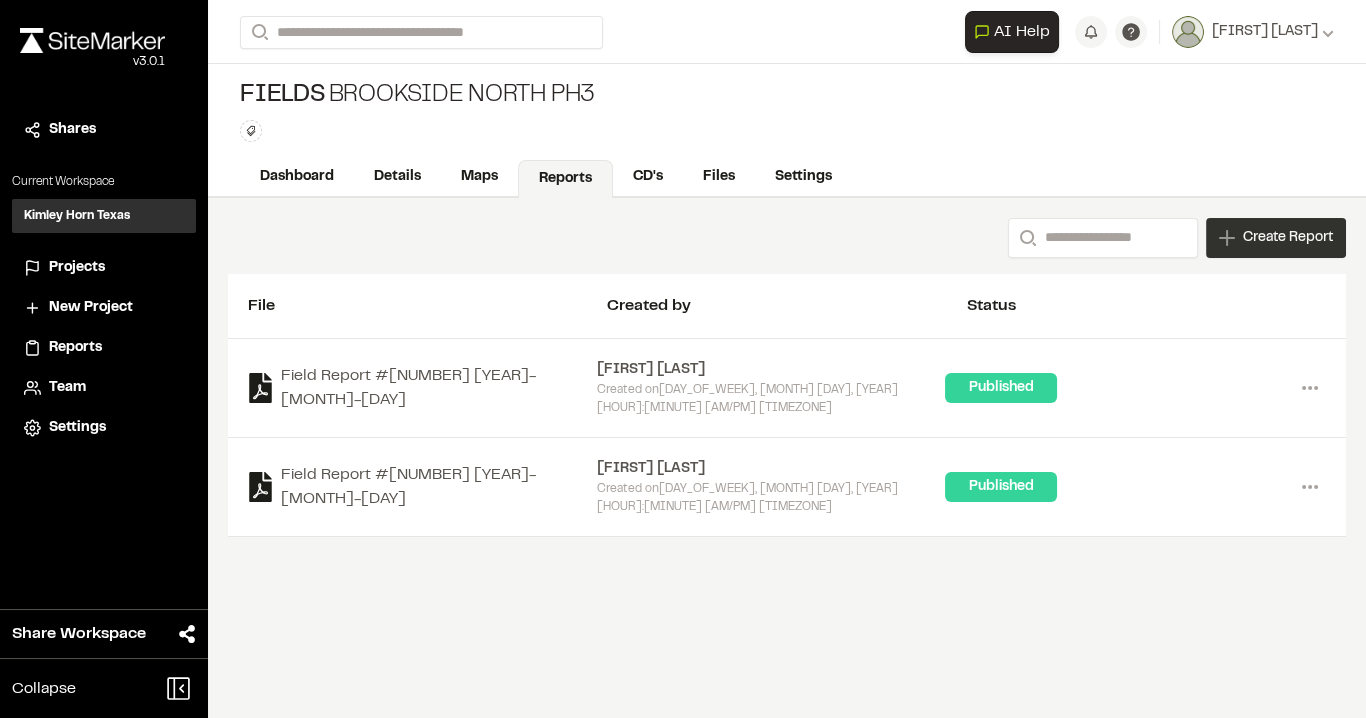 click on "Create Report" at bounding box center (1288, 238) 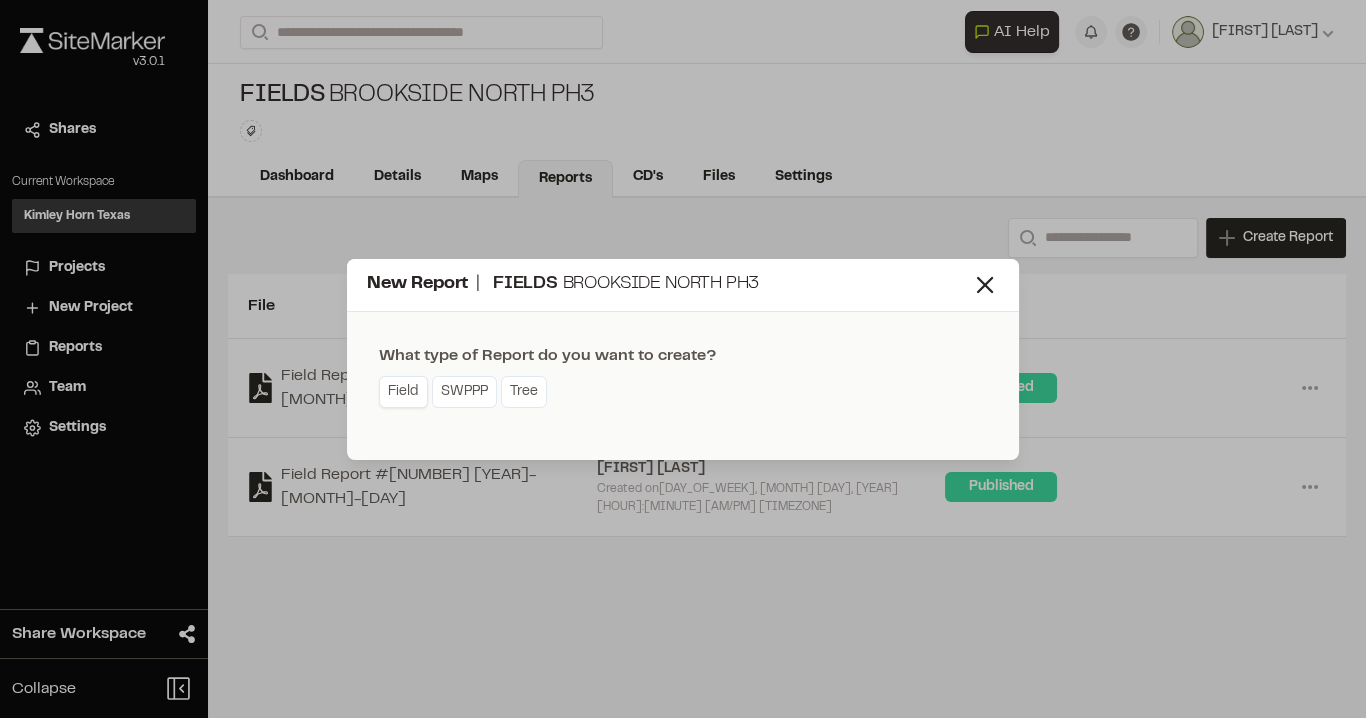 click on "Field" at bounding box center (403, 392) 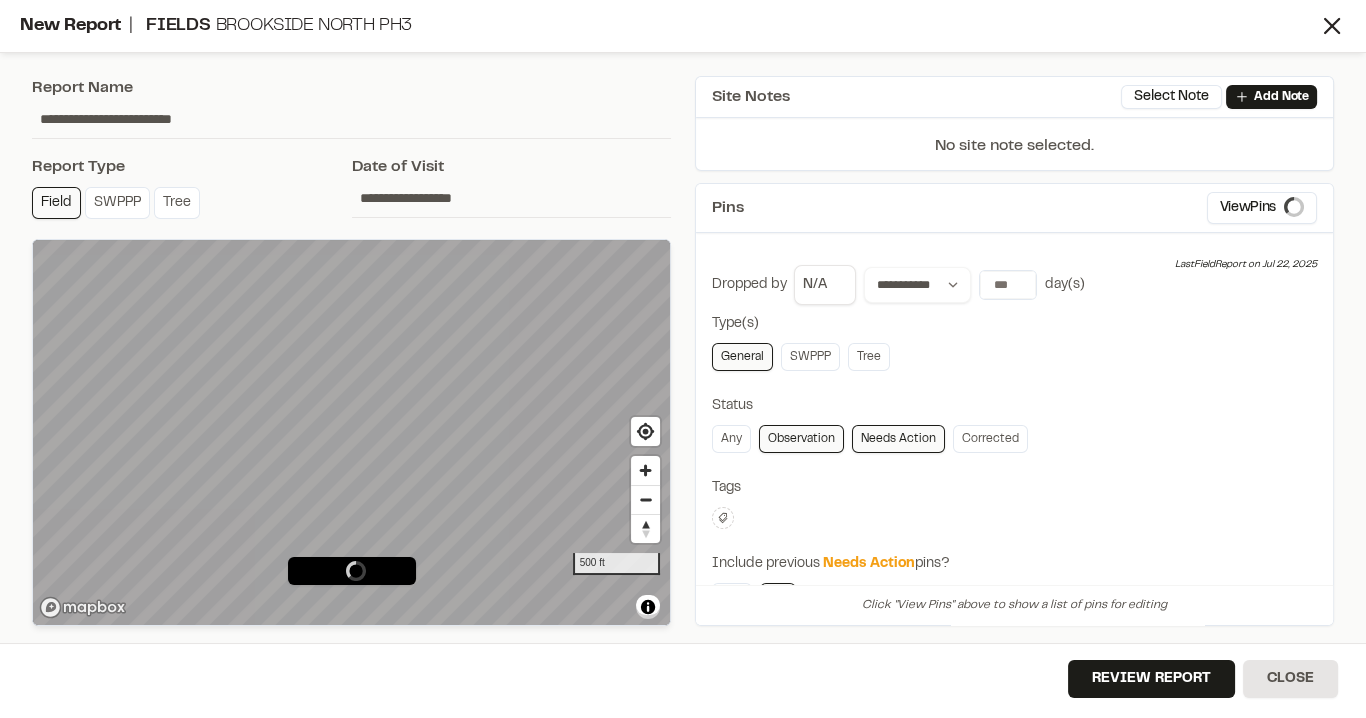 type on "**********" 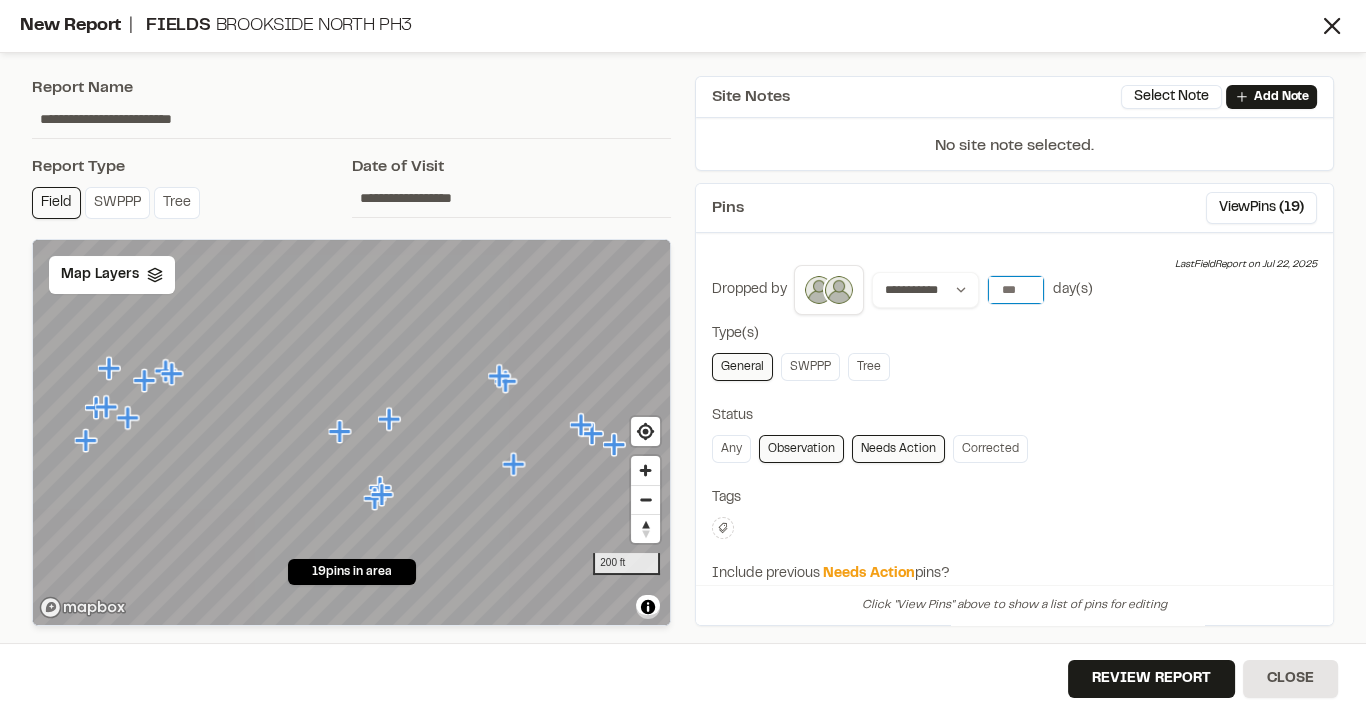 drag, startPoint x: 1016, startPoint y: 278, endPoint x: 990, endPoint y: 276, distance: 26.076809 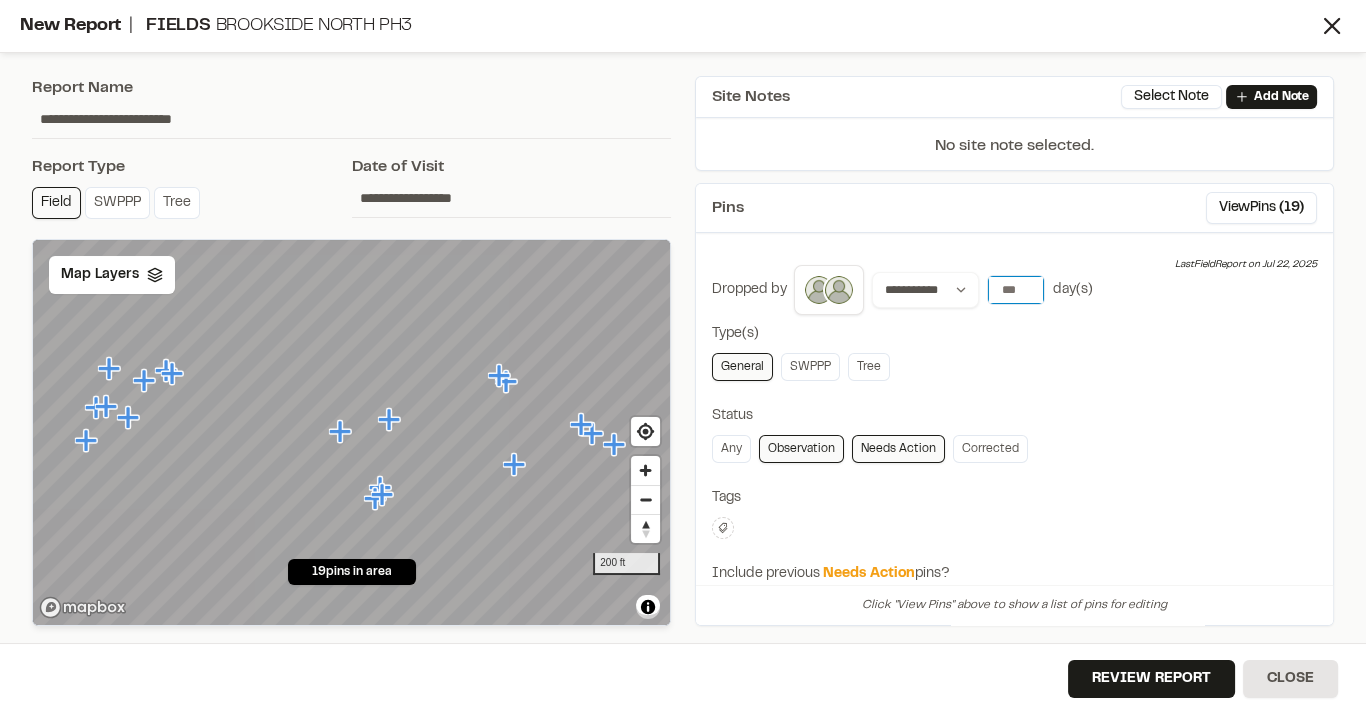 click on "**" at bounding box center (1016, 290) 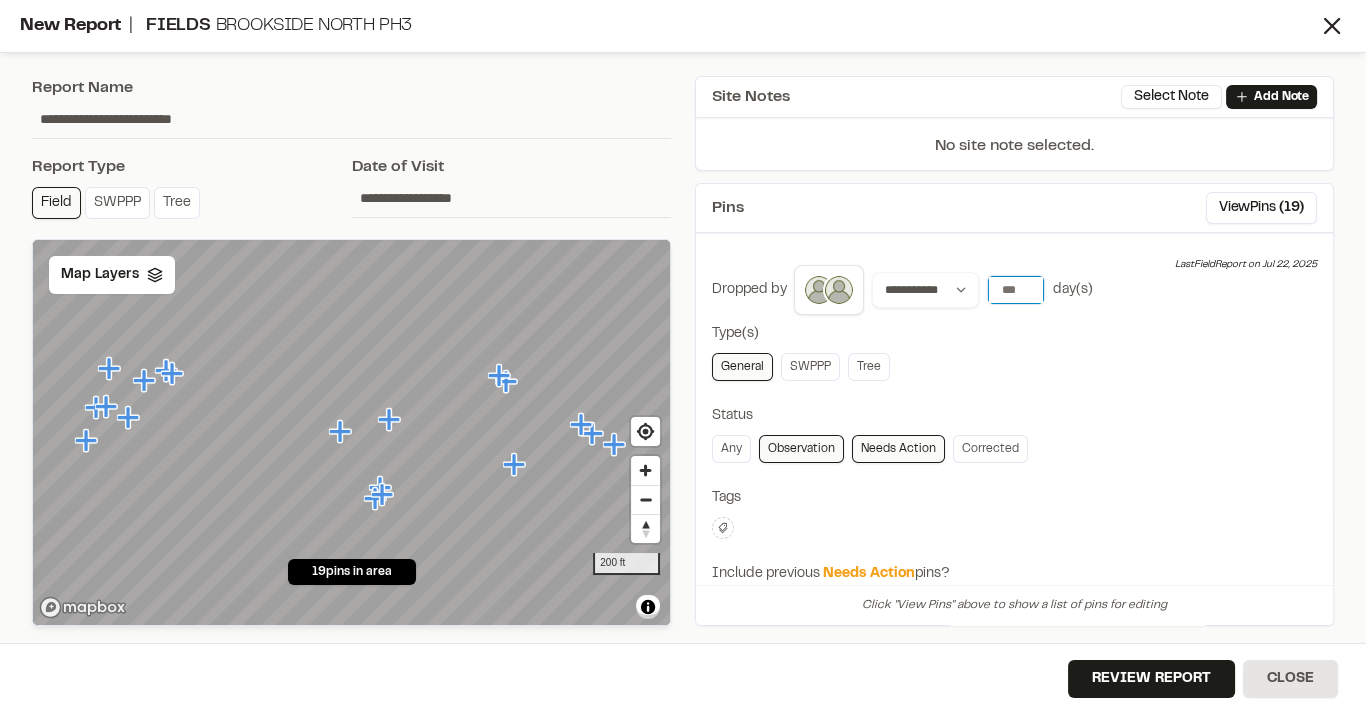 type on "*" 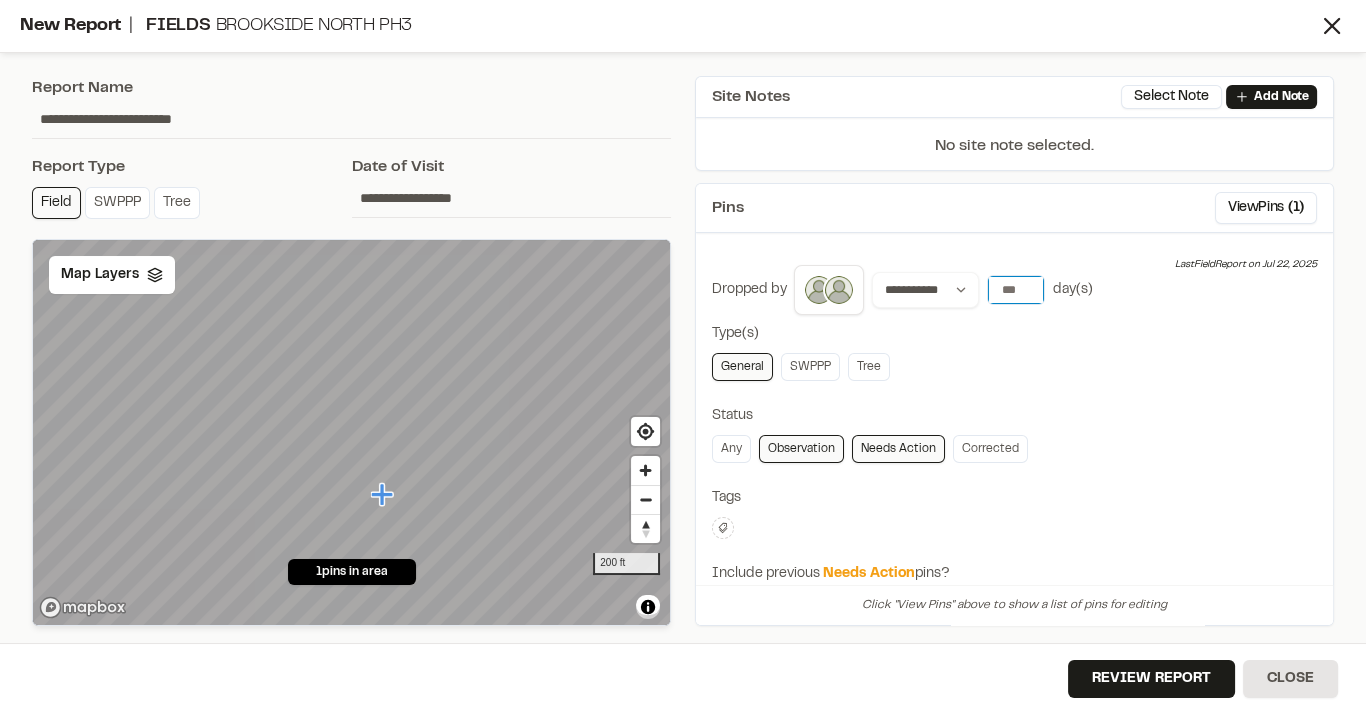 type on "*" 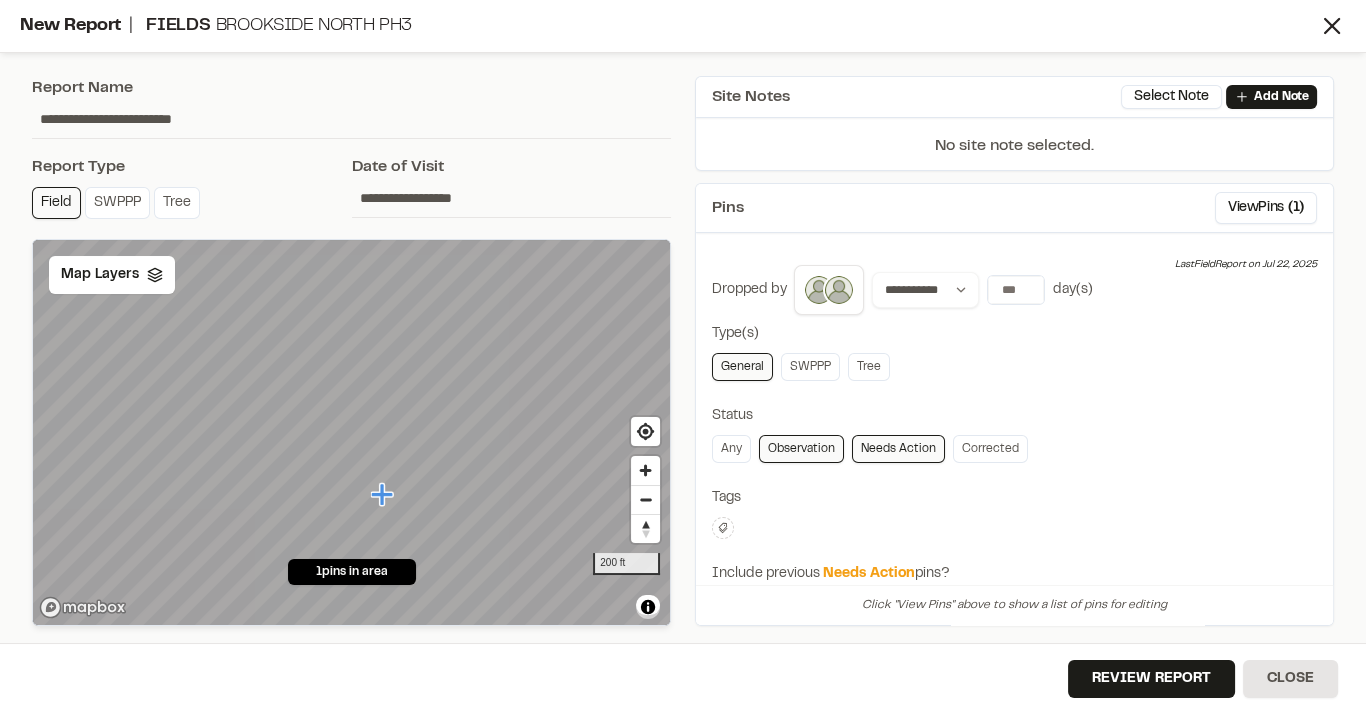 click on "**********" at bounding box center (1014, 568) 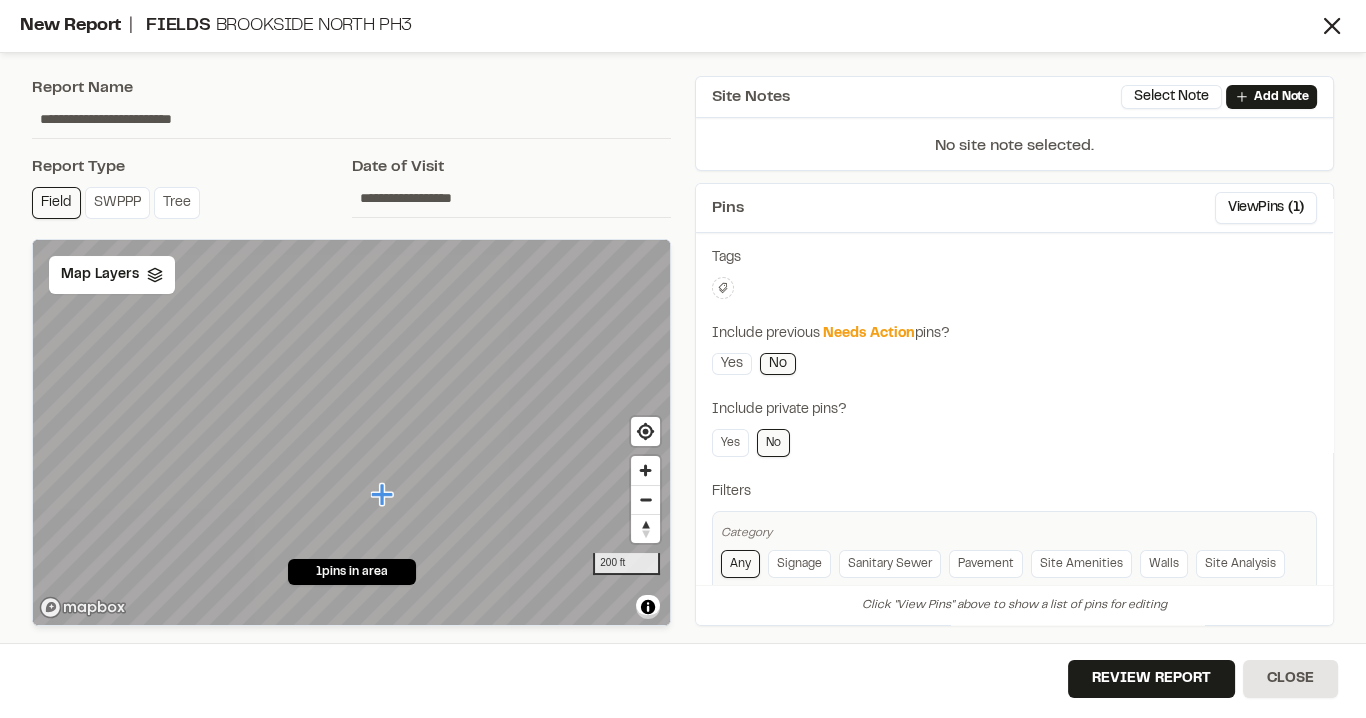 scroll, scrollTop: 300, scrollLeft: 0, axis: vertical 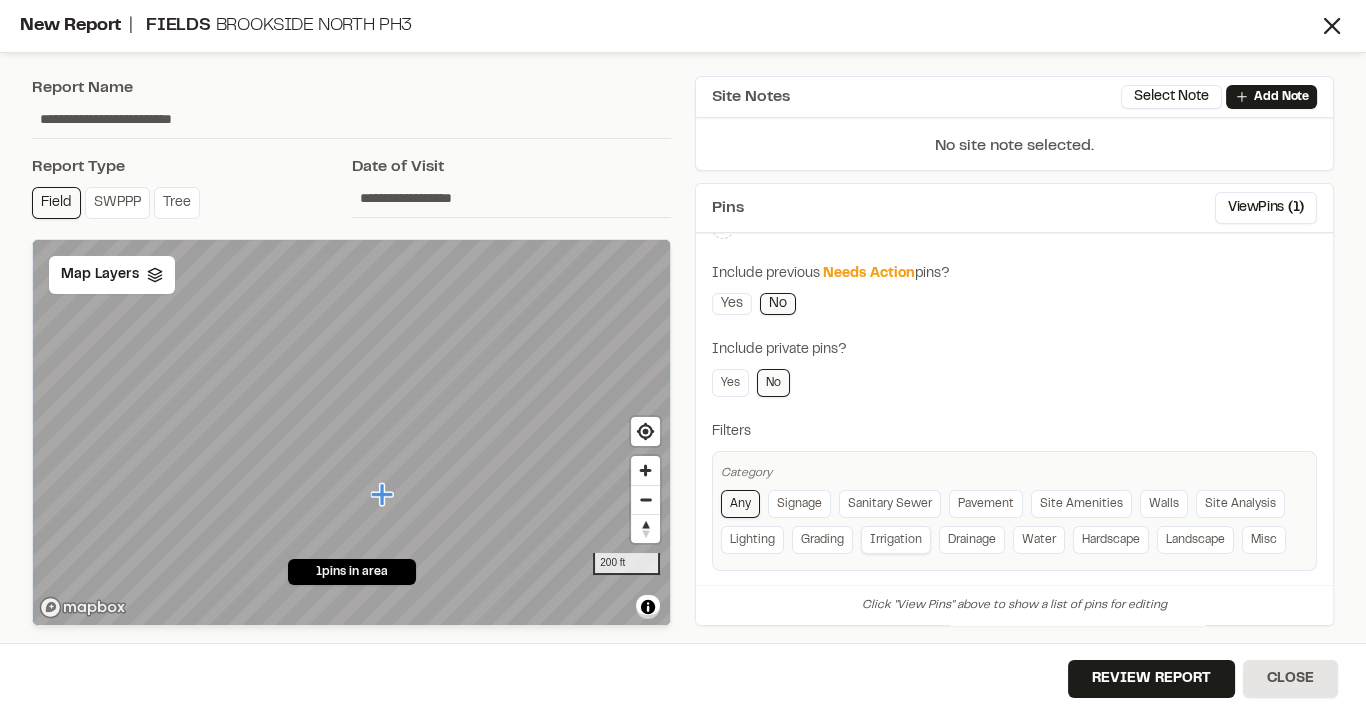 click on "Irrigation" at bounding box center [896, 540] 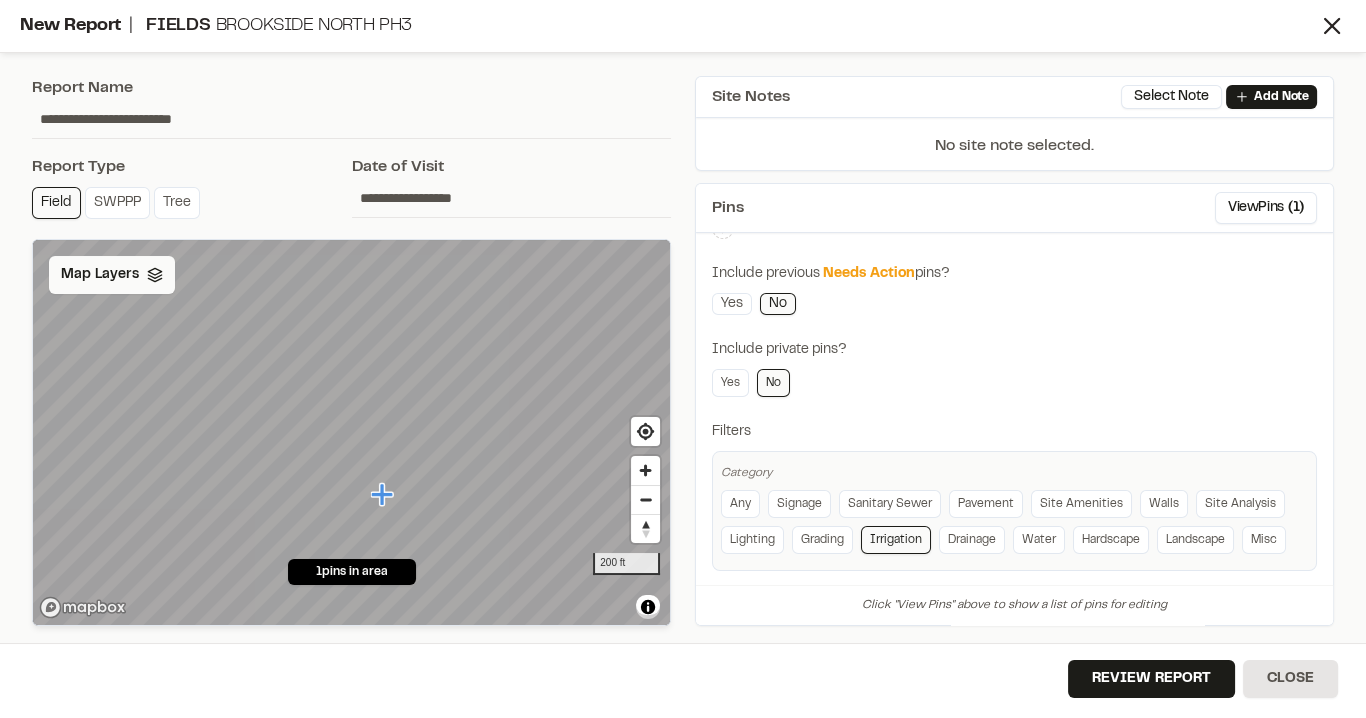 click on "Map Layers" at bounding box center [112, 275] 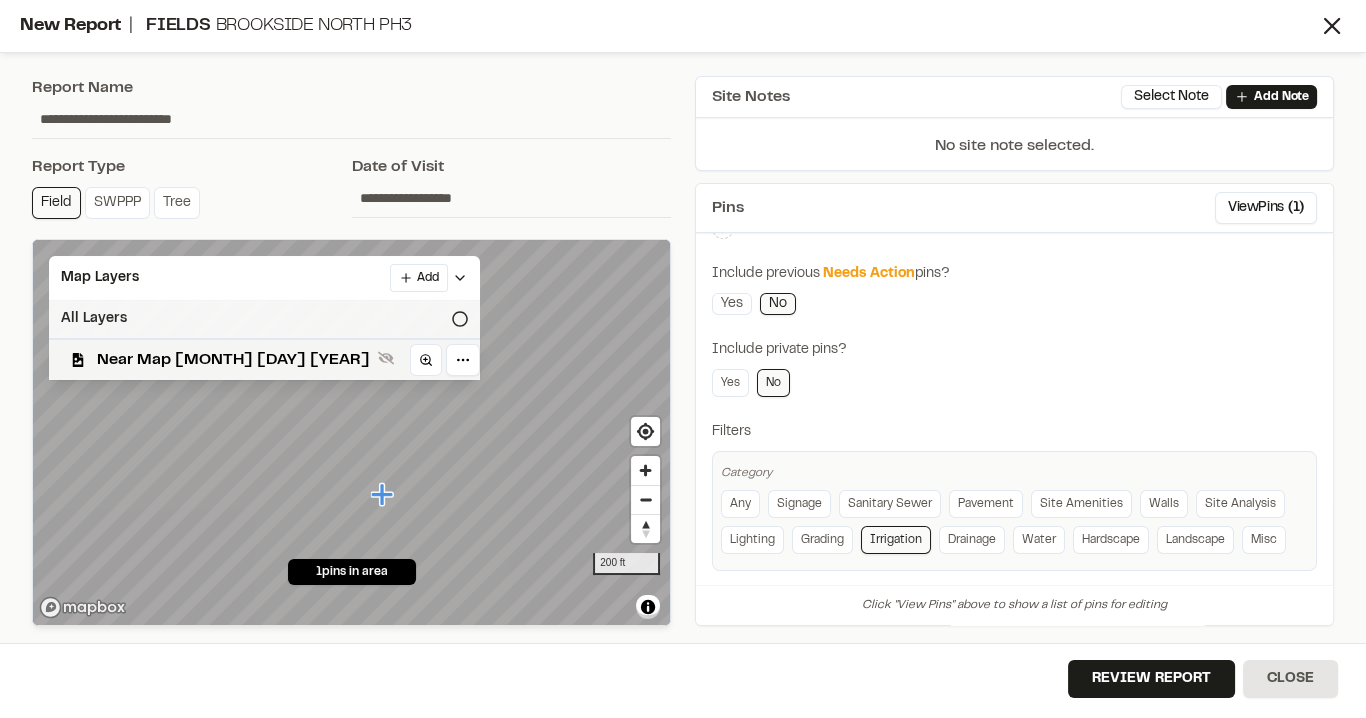 click 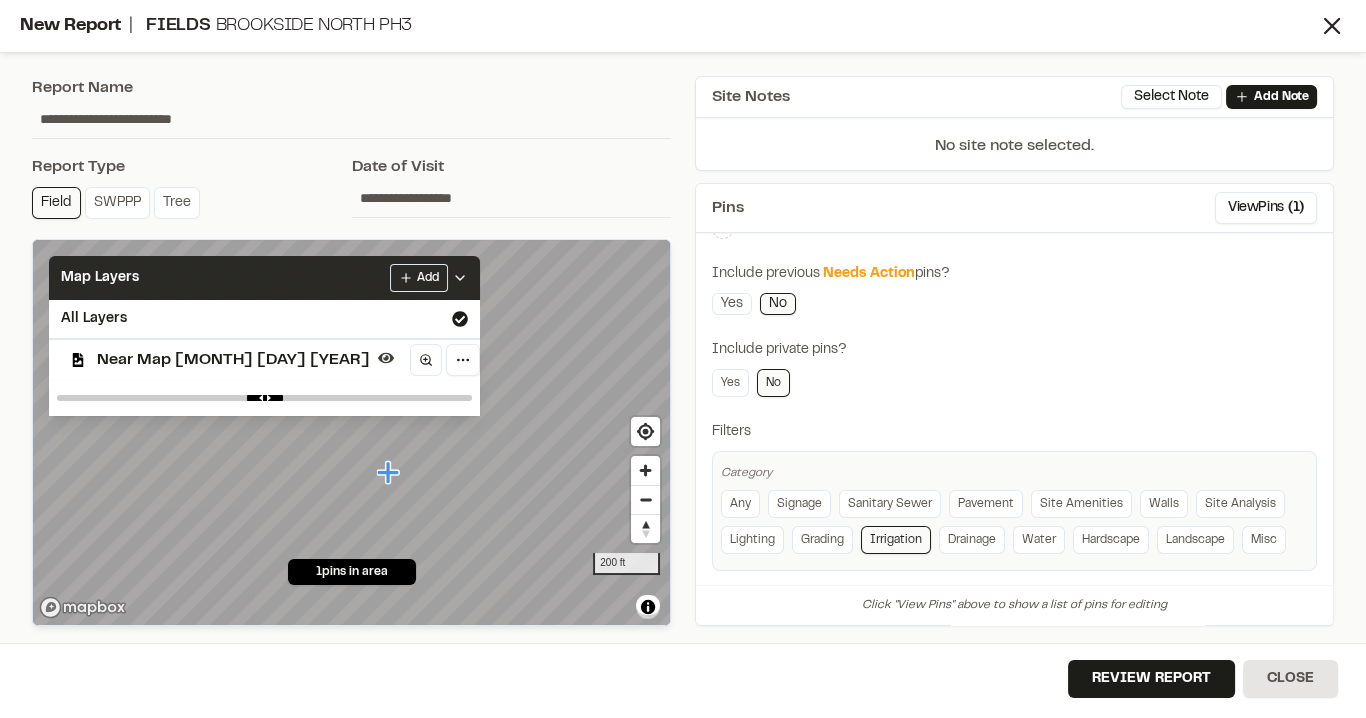 click on "Map Layers Add" at bounding box center [264, 278] 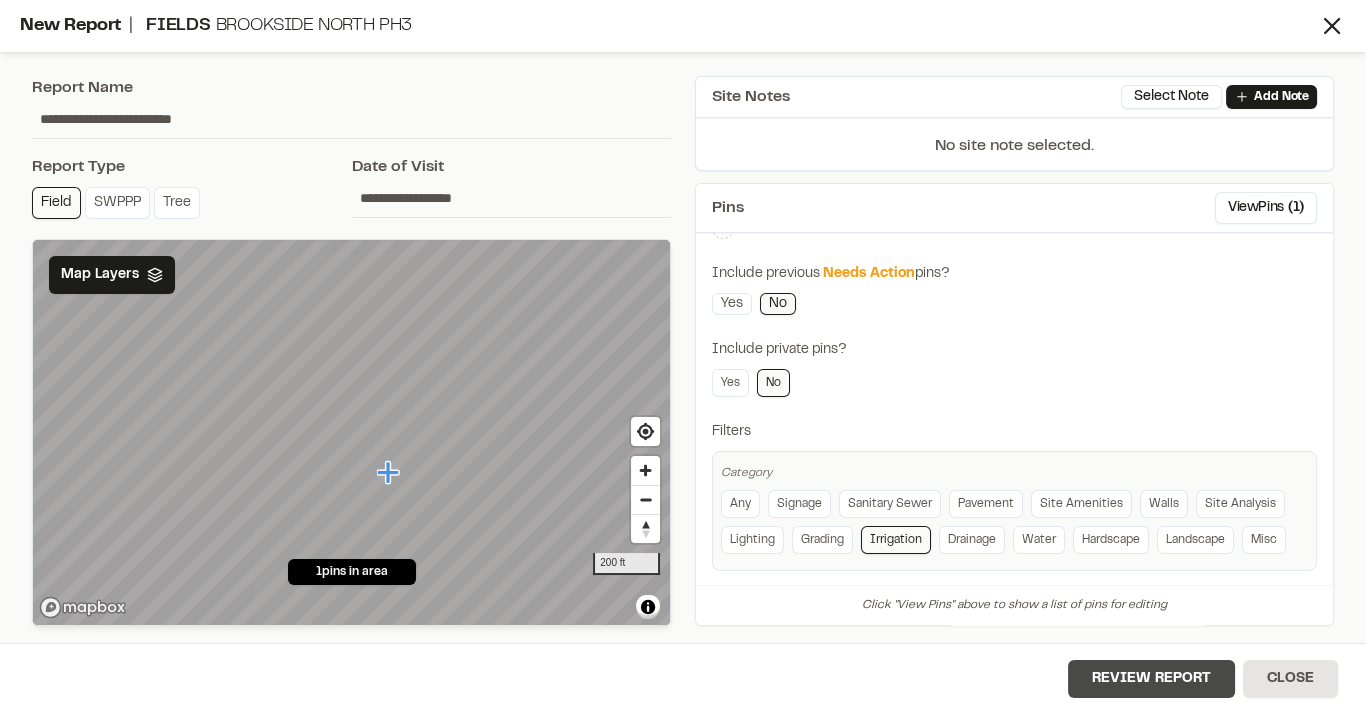 click on "Review Report" at bounding box center (1151, 679) 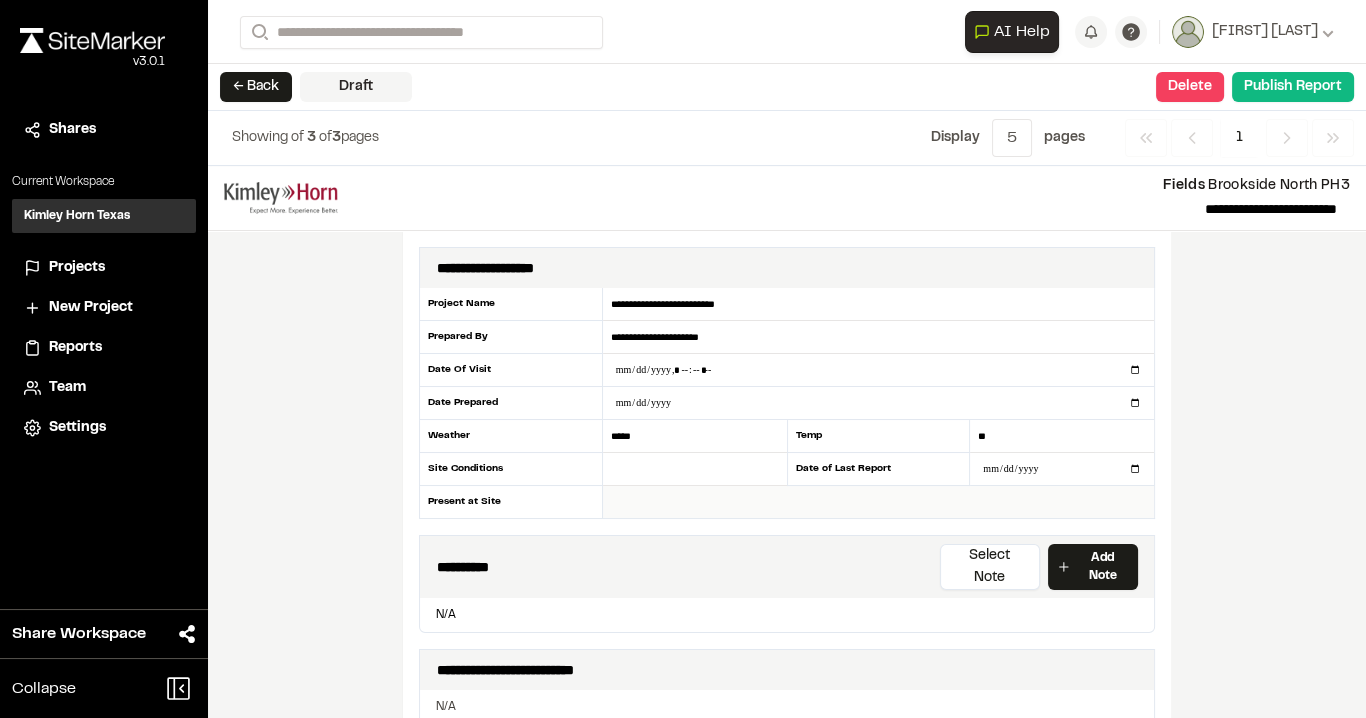 click at bounding box center [878, 502] 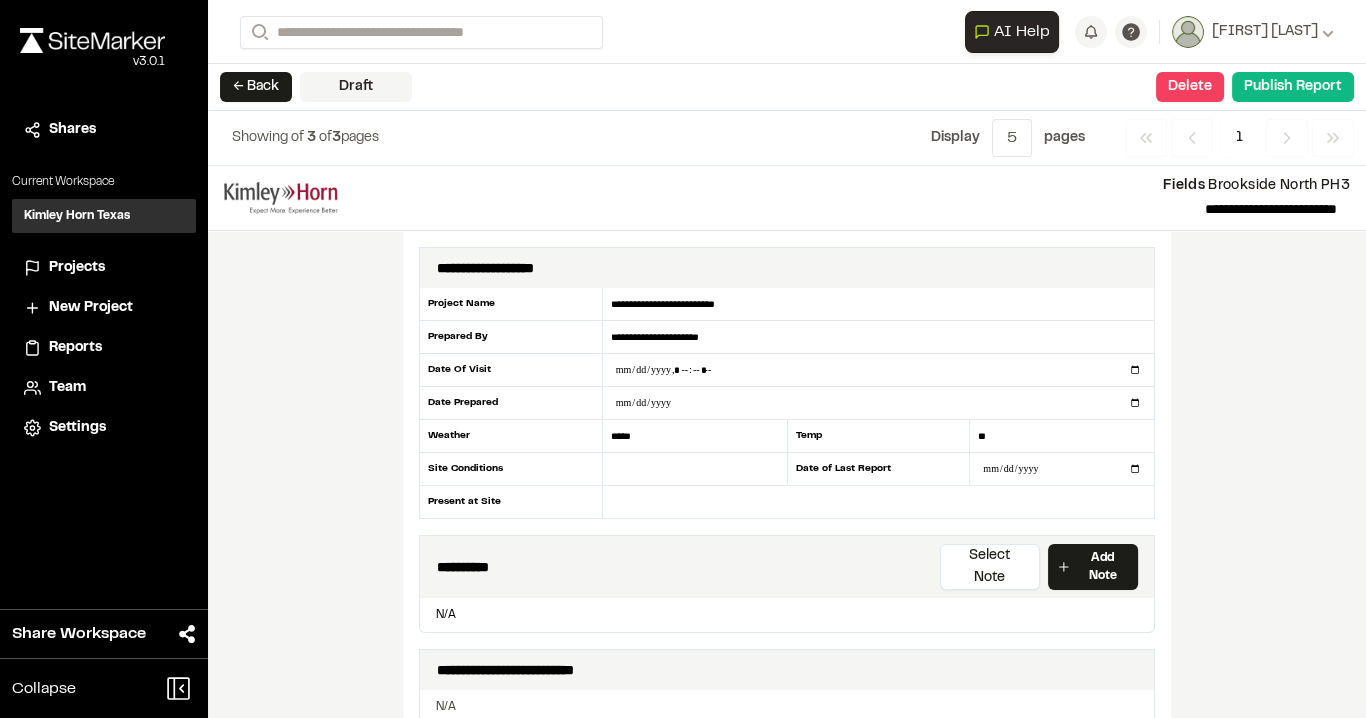 type on "*" 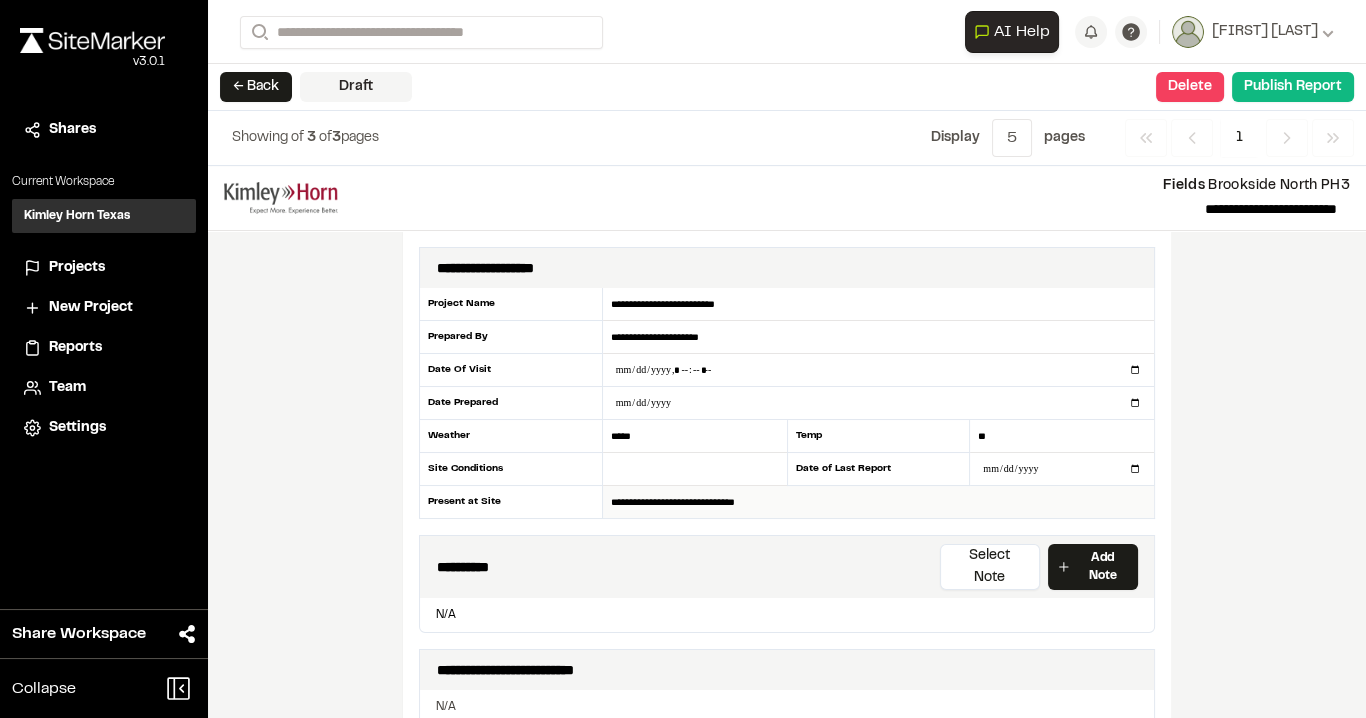 drag, startPoint x: 667, startPoint y: 492, endPoint x: 653, endPoint y: 490, distance: 14.142136 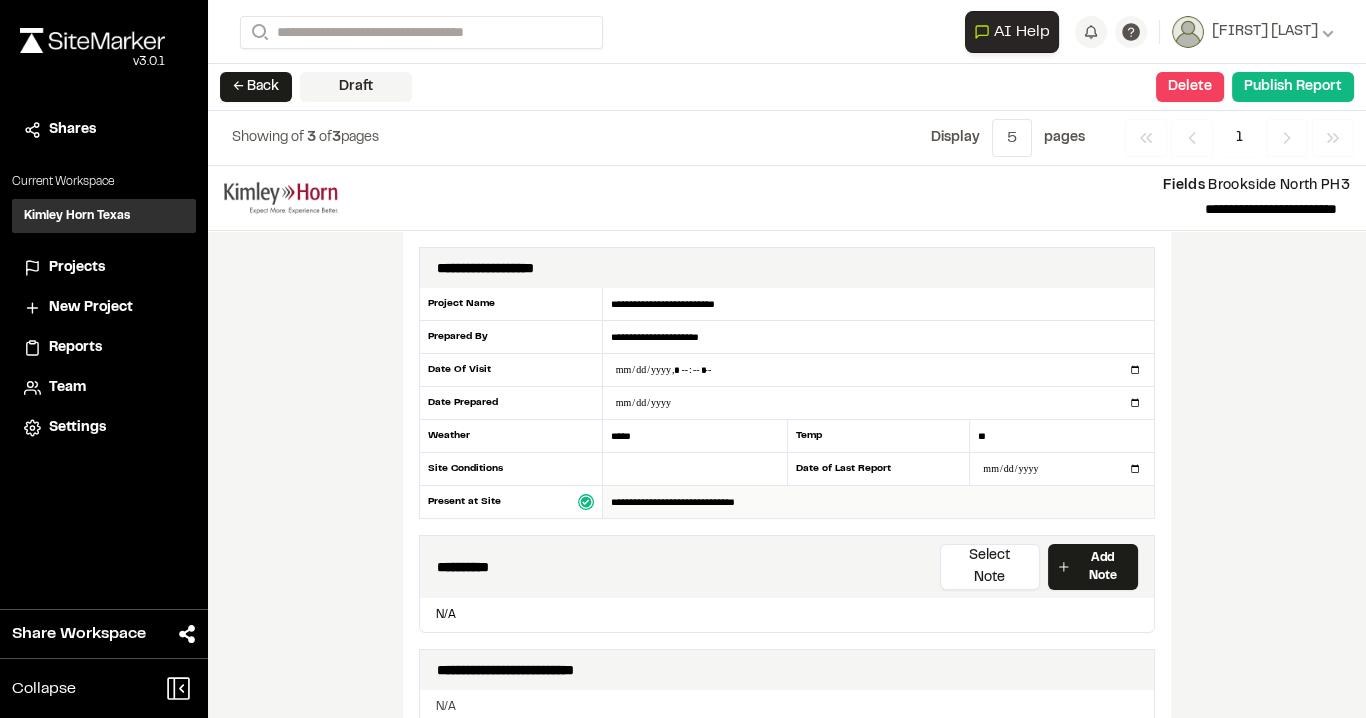 click on "**********" at bounding box center [878, 502] 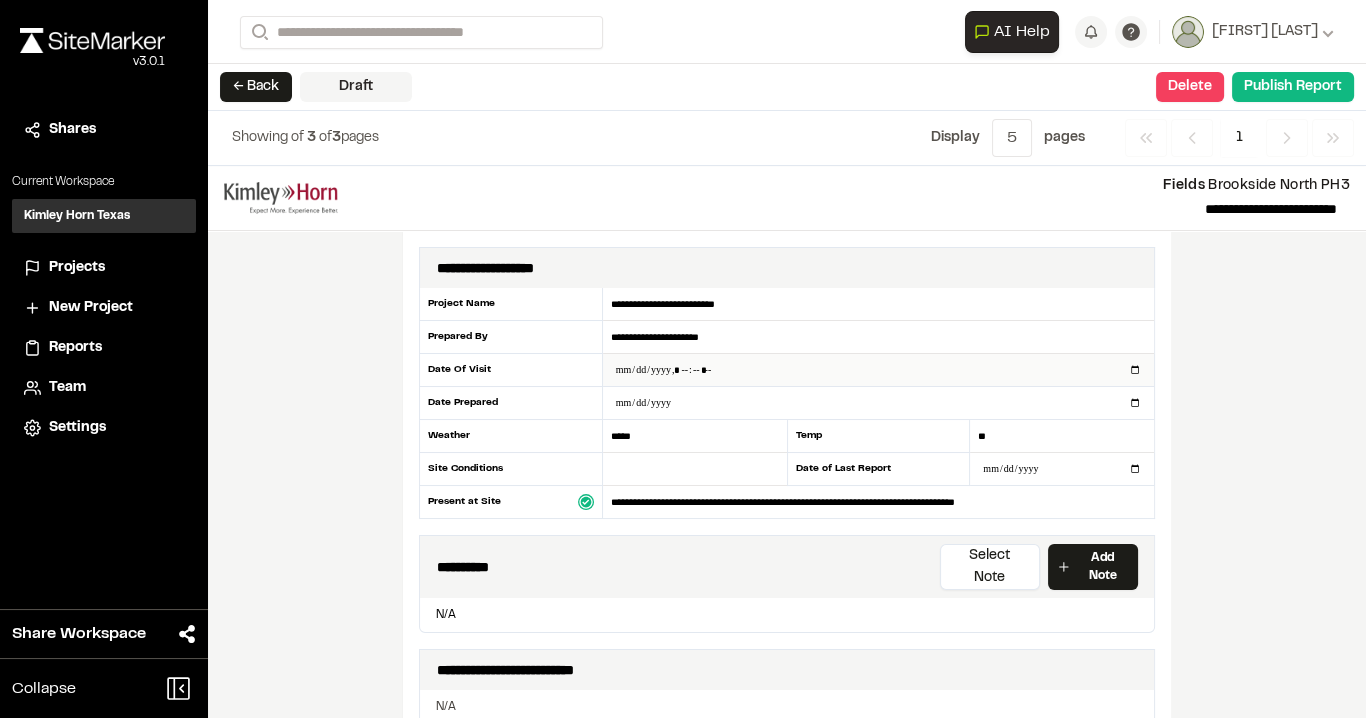 type on "**********" 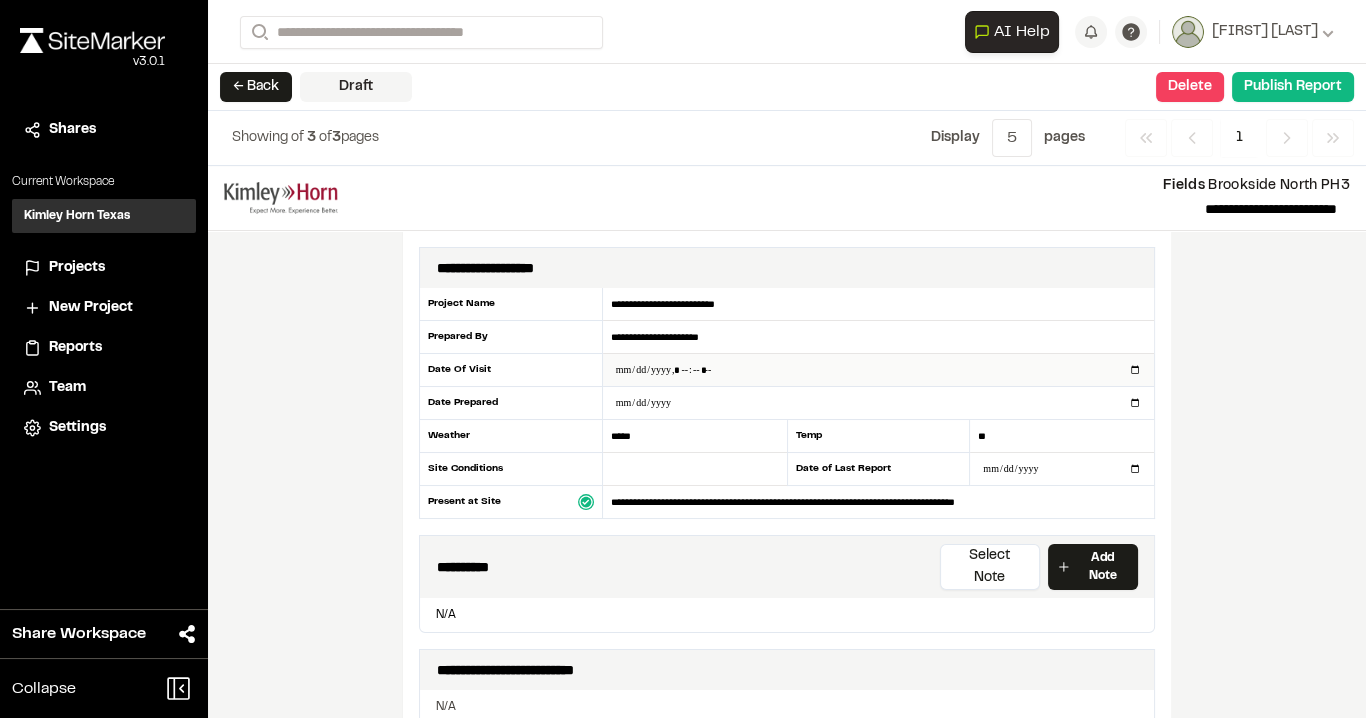 click at bounding box center [878, 370] 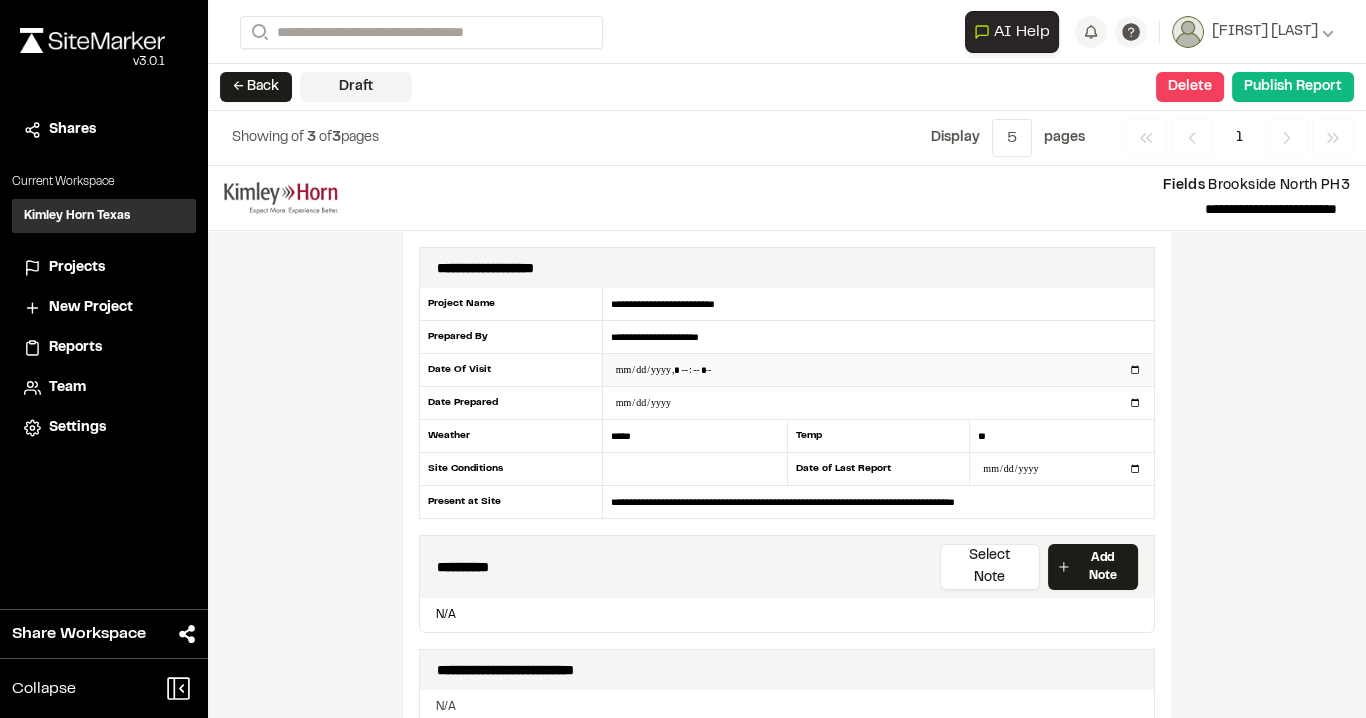 click at bounding box center (878, 370) 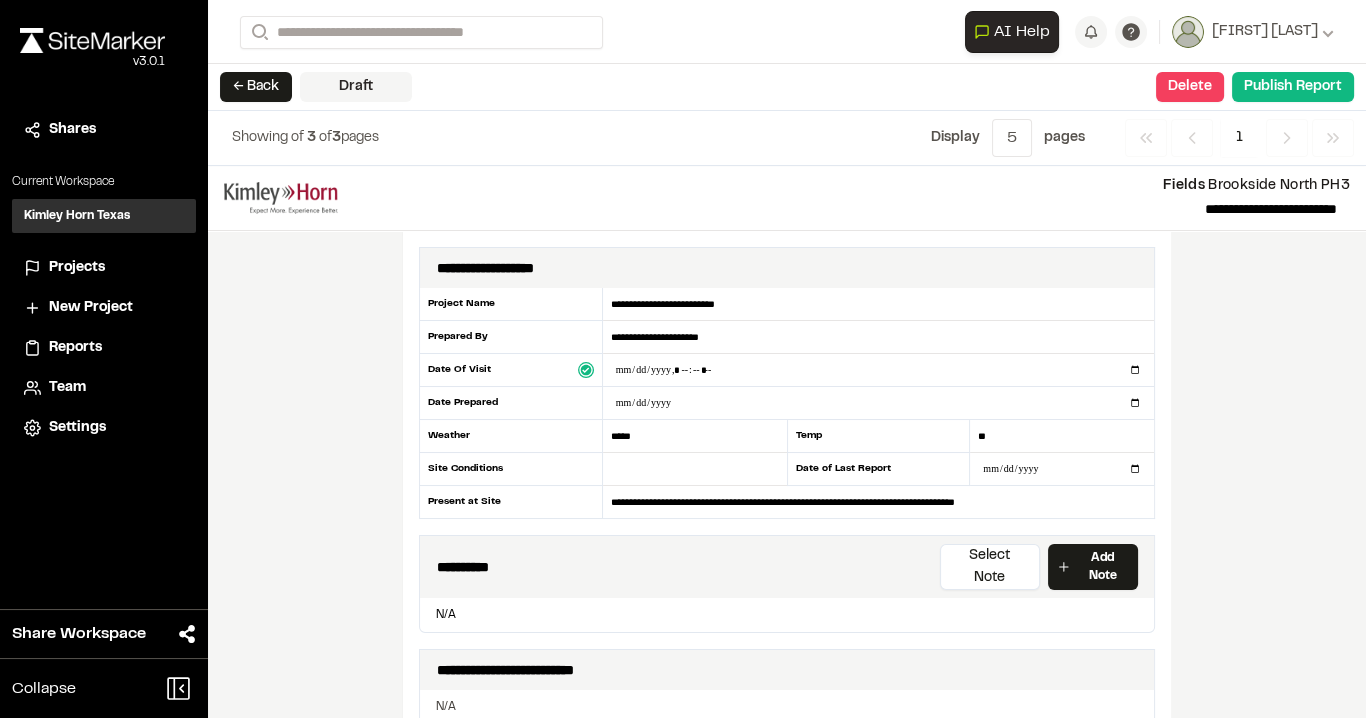 type on "**********" 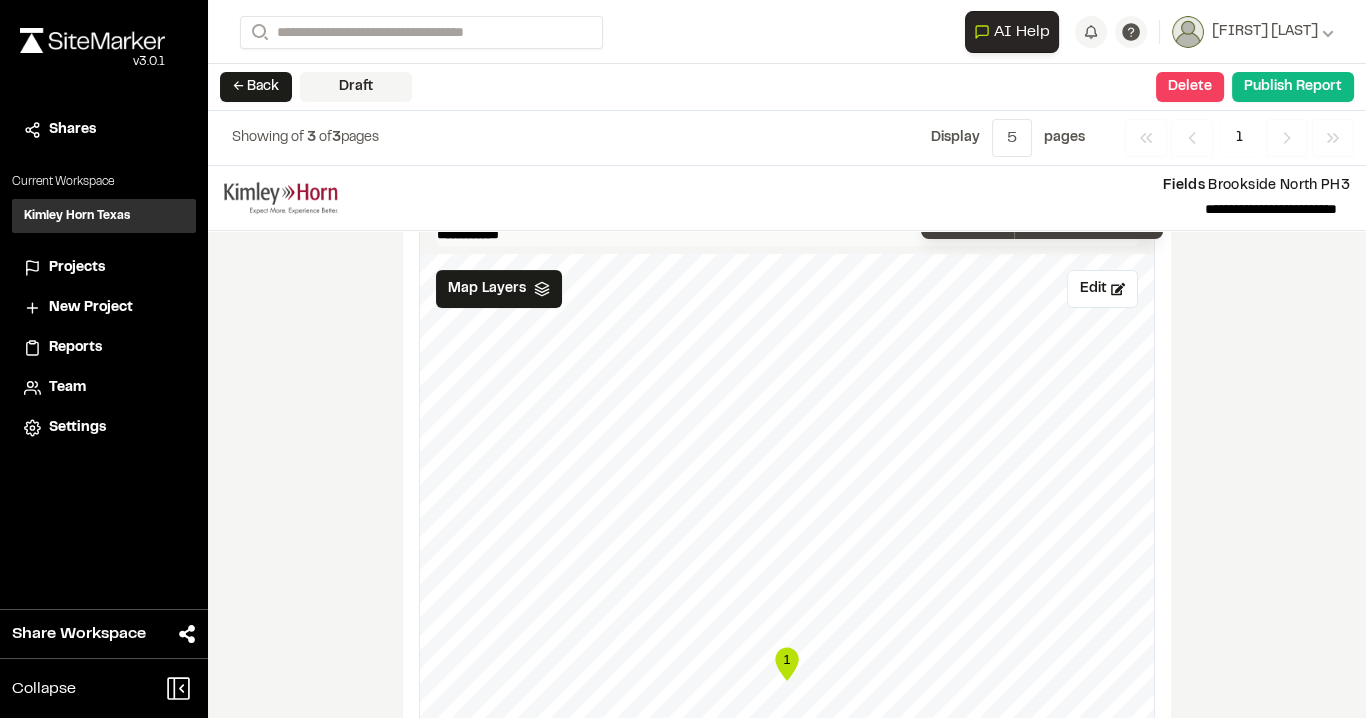 scroll, scrollTop: 720, scrollLeft: 0, axis: vertical 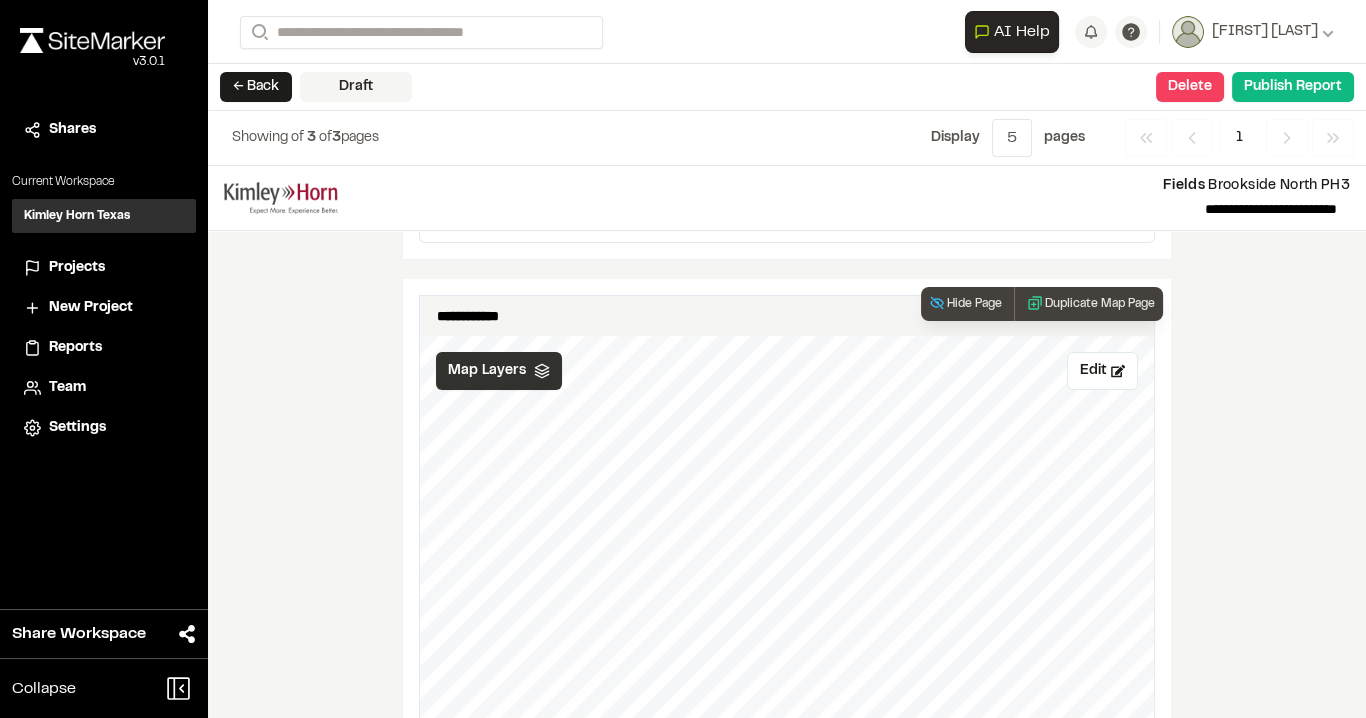 click on "Map Layers" at bounding box center (487, 371) 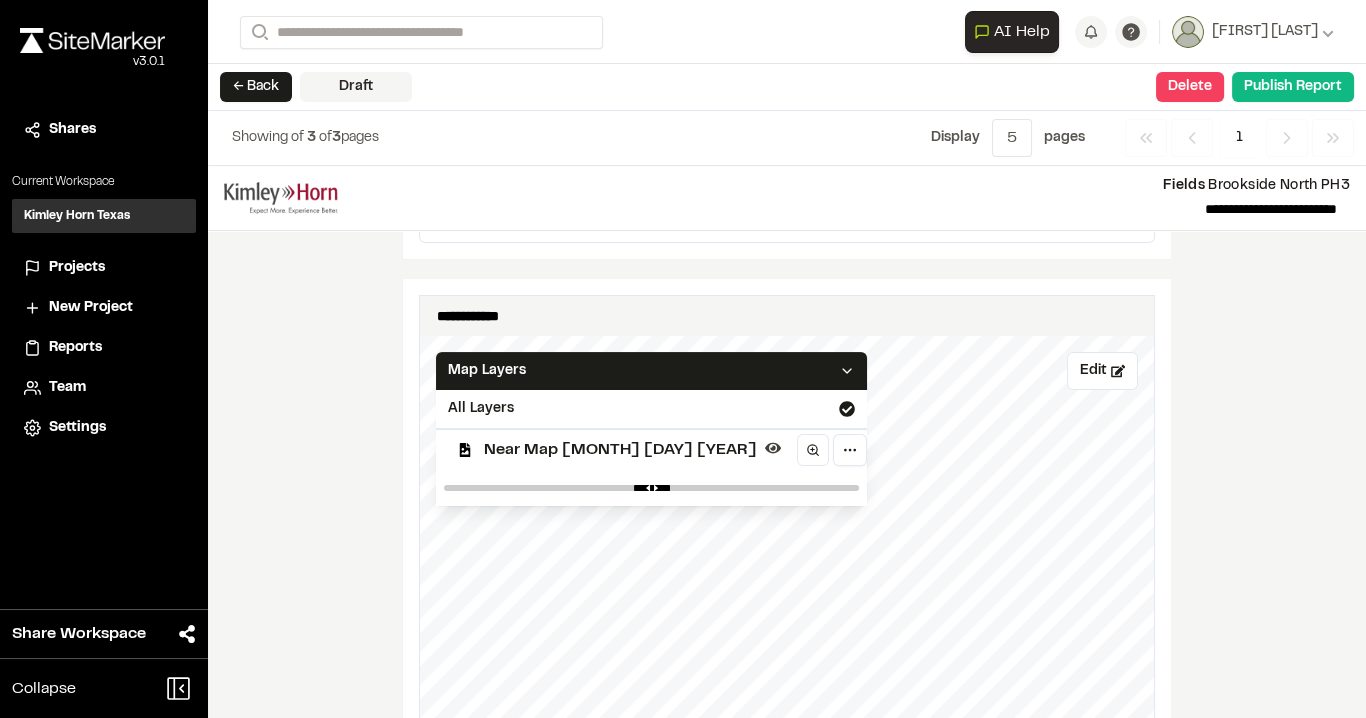 click on "**********" at bounding box center (787, 442) 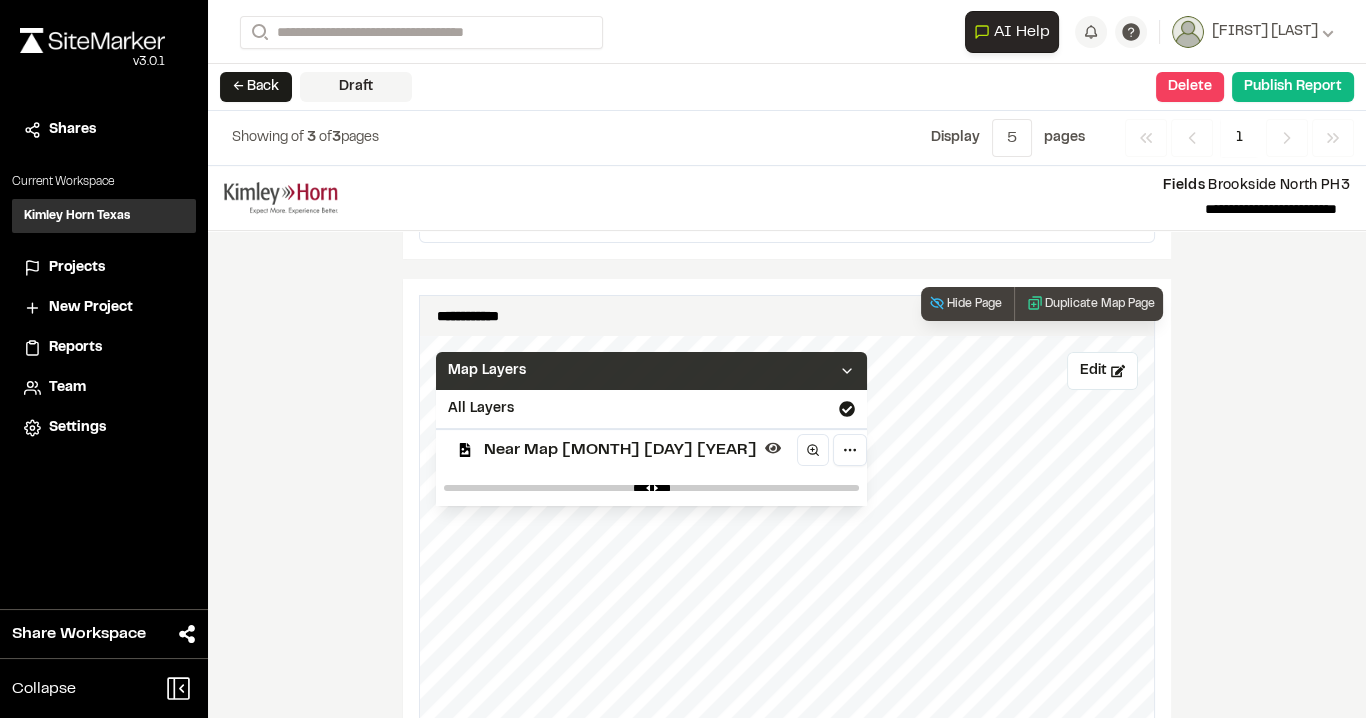 click 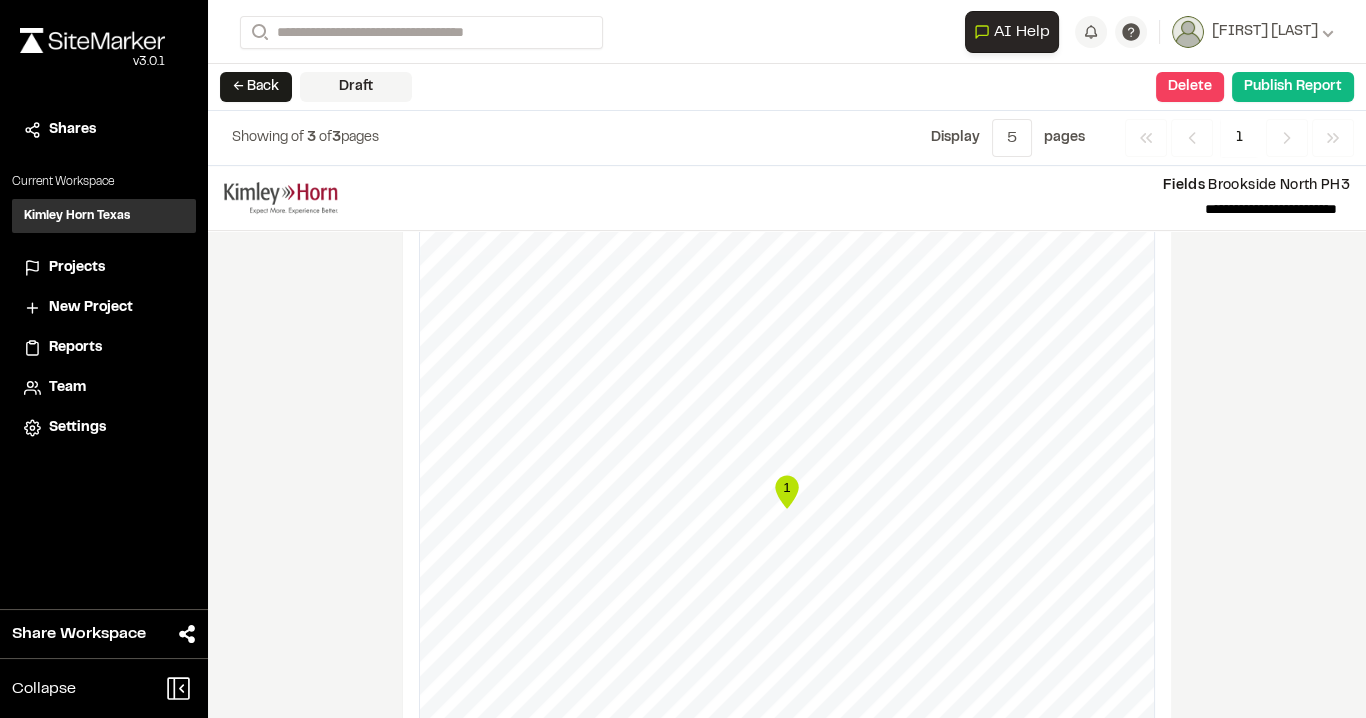 scroll, scrollTop: 1040, scrollLeft: 0, axis: vertical 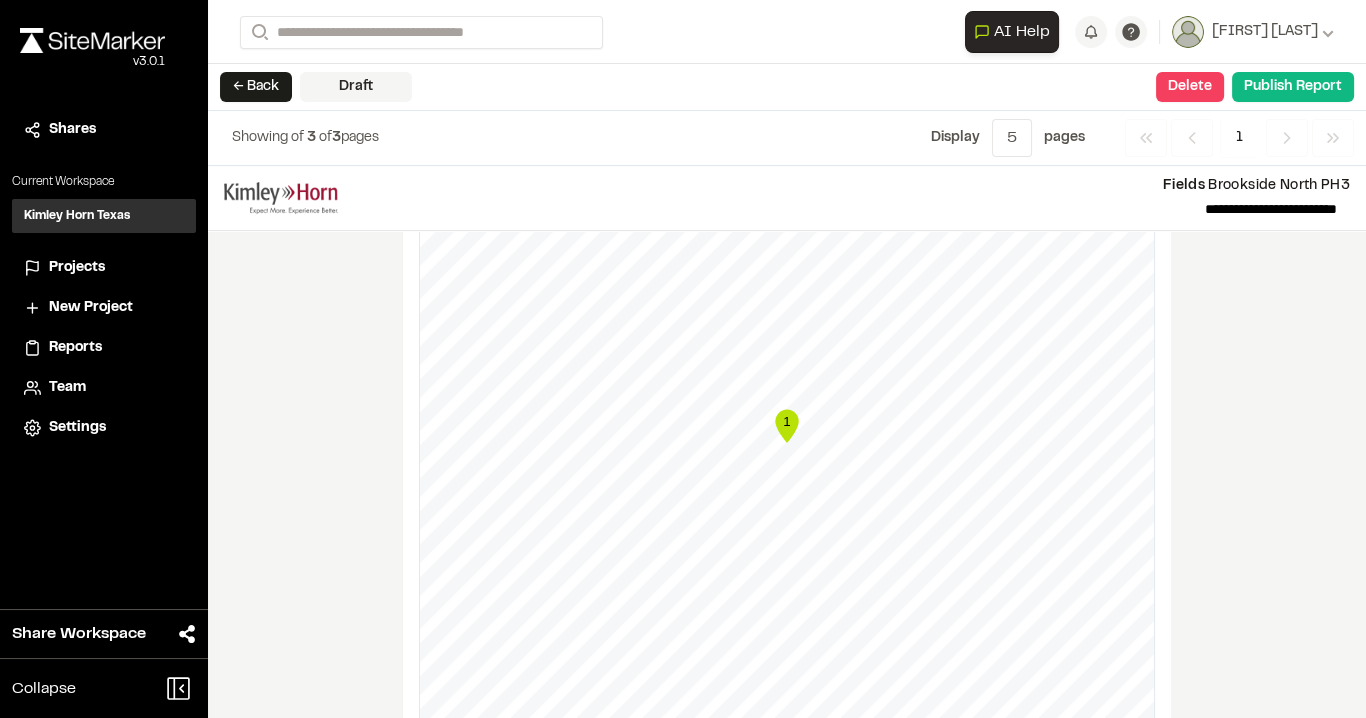 click 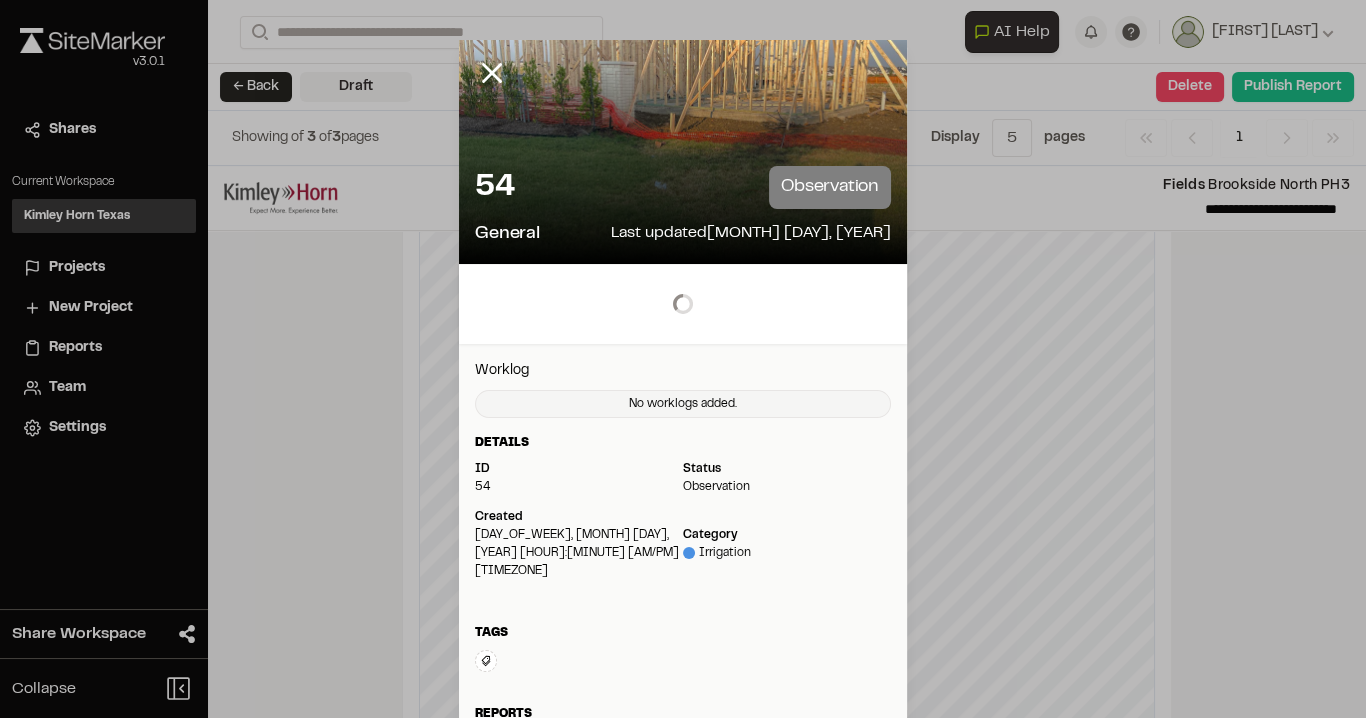 scroll, scrollTop: 214, scrollLeft: 0, axis: vertical 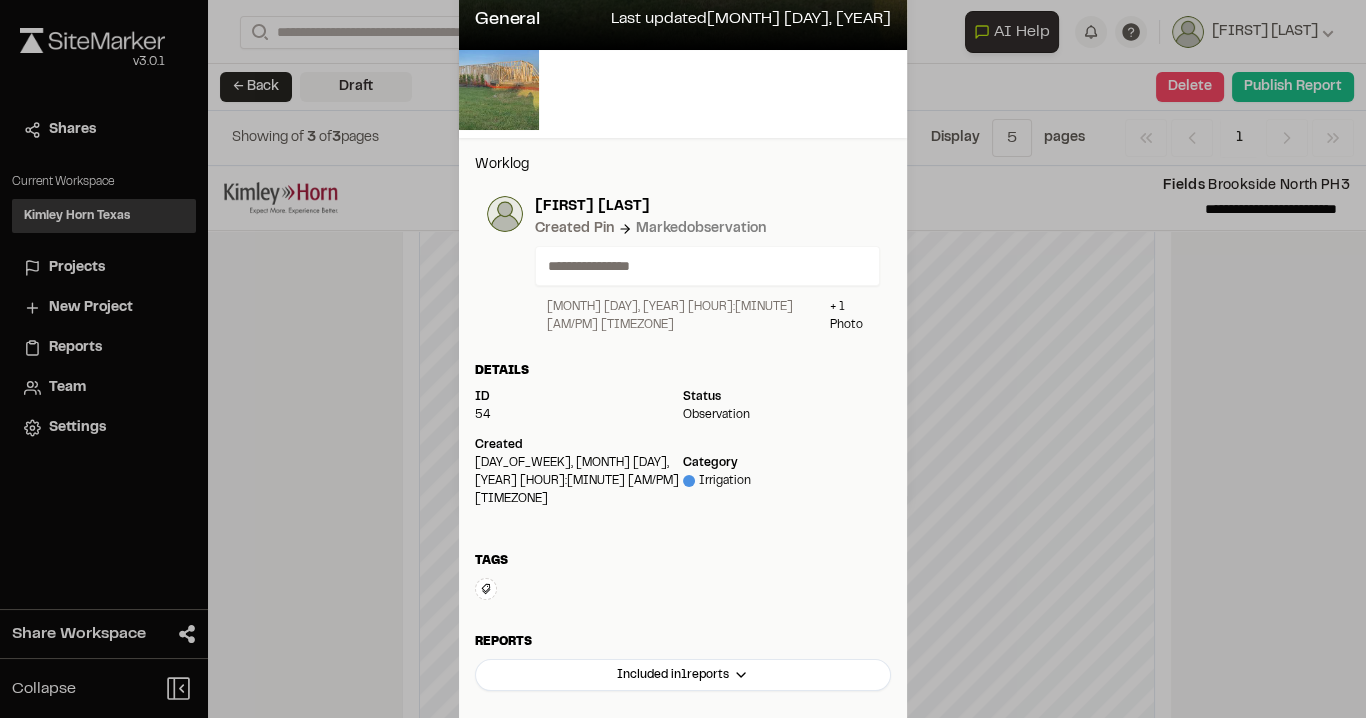 click on "**********" at bounding box center [699, 266] 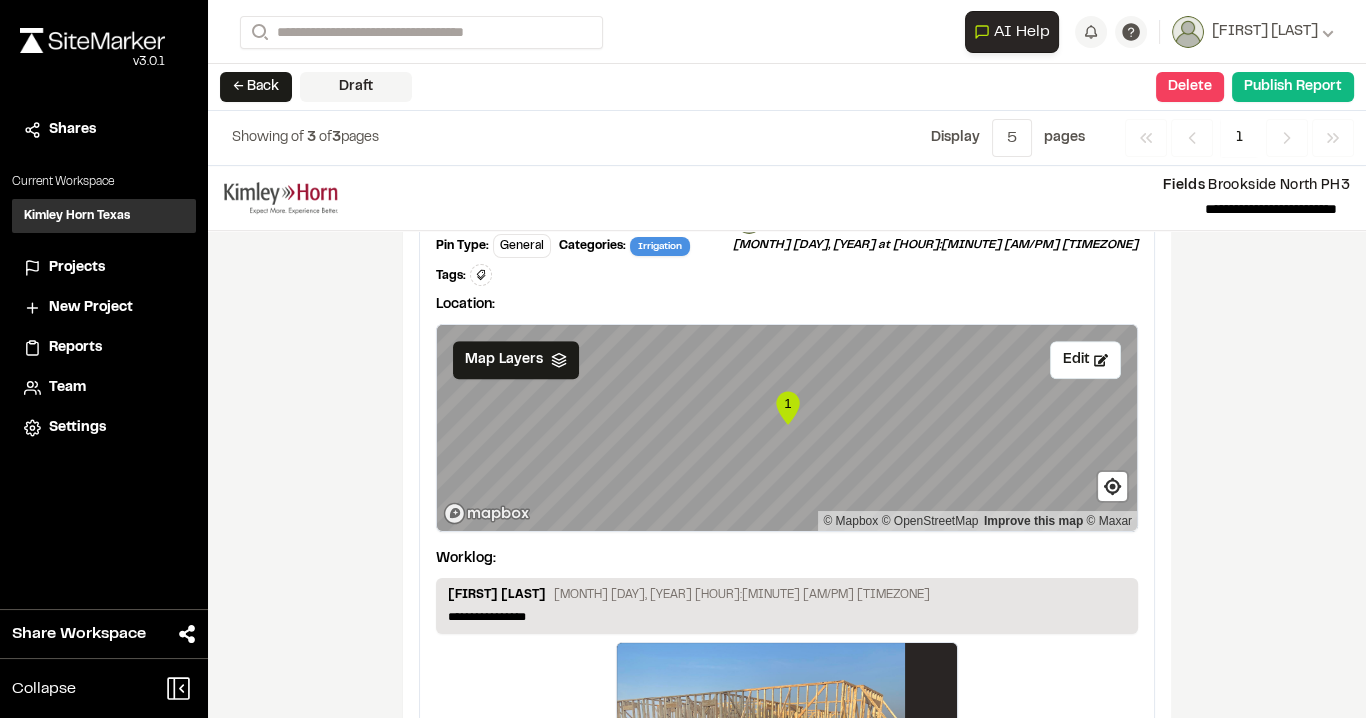 scroll, scrollTop: 2064, scrollLeft: 0, axis: vertical 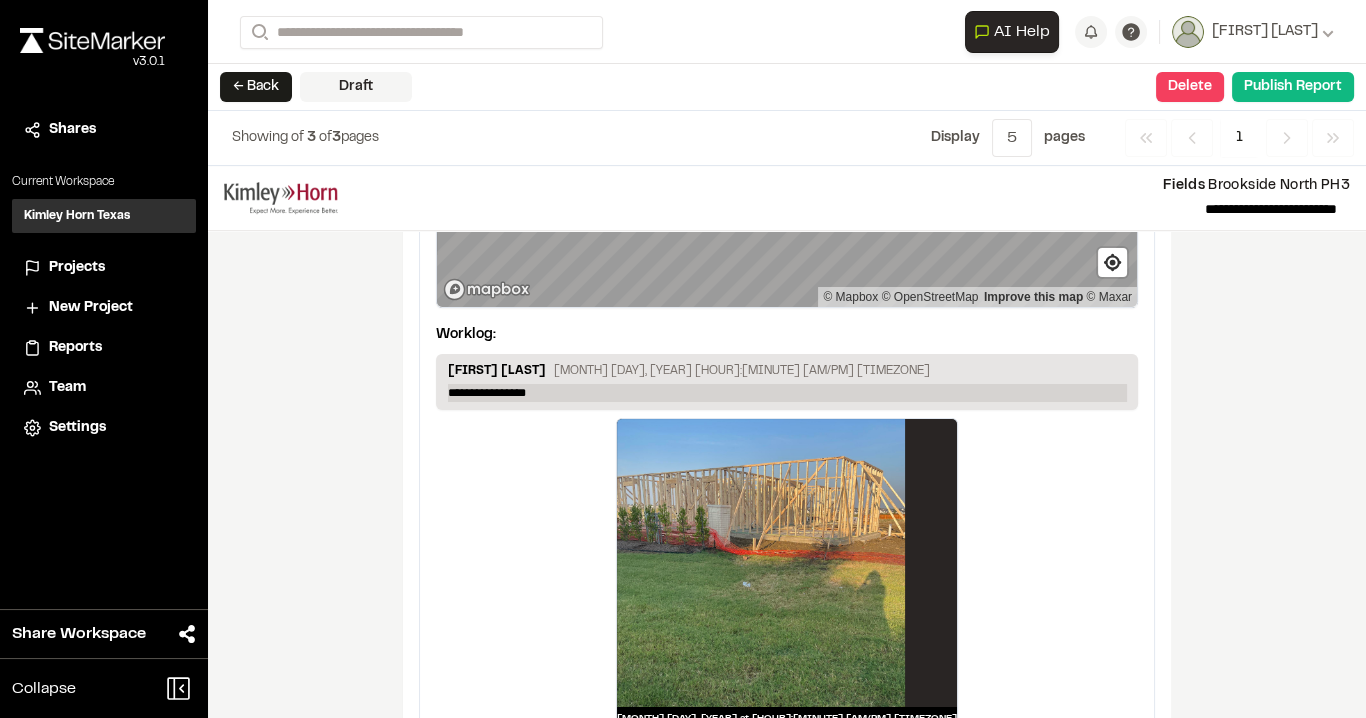 click on "**********" at bounding box center (787, 393) 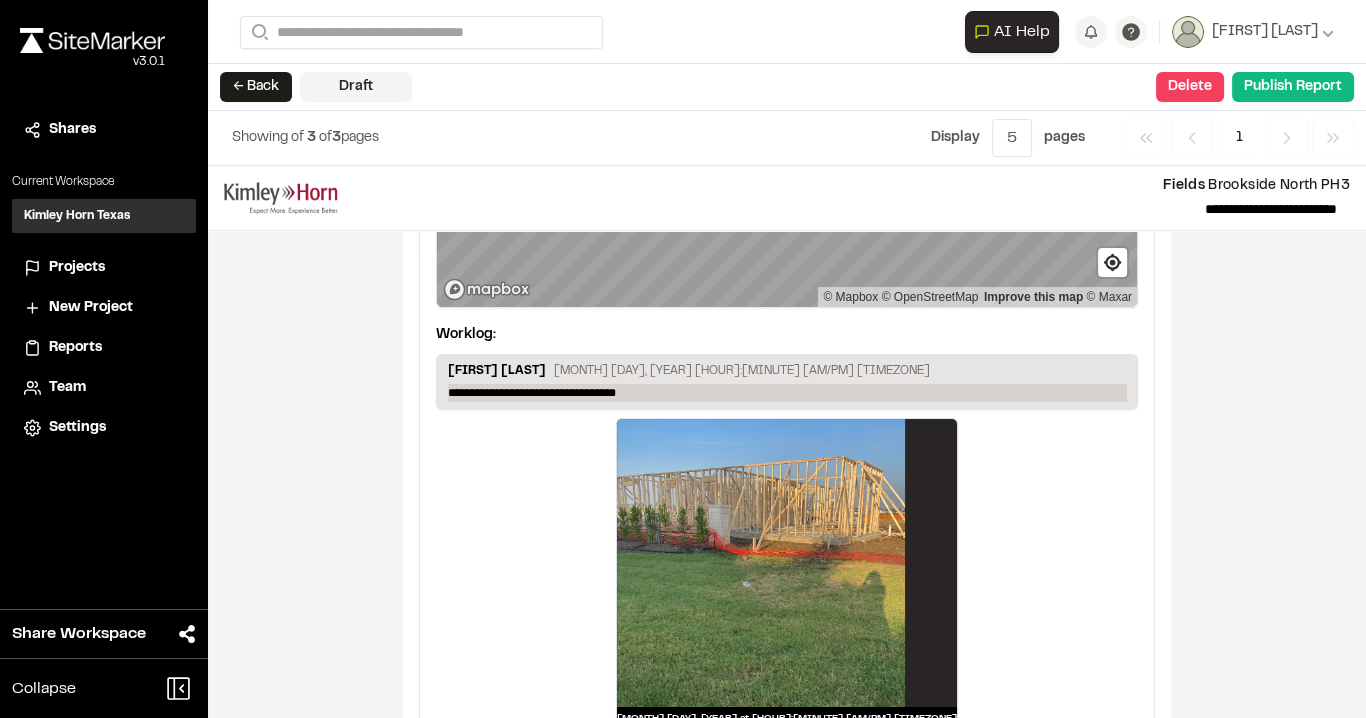 click on "**********" at bounding box center (787, 393) 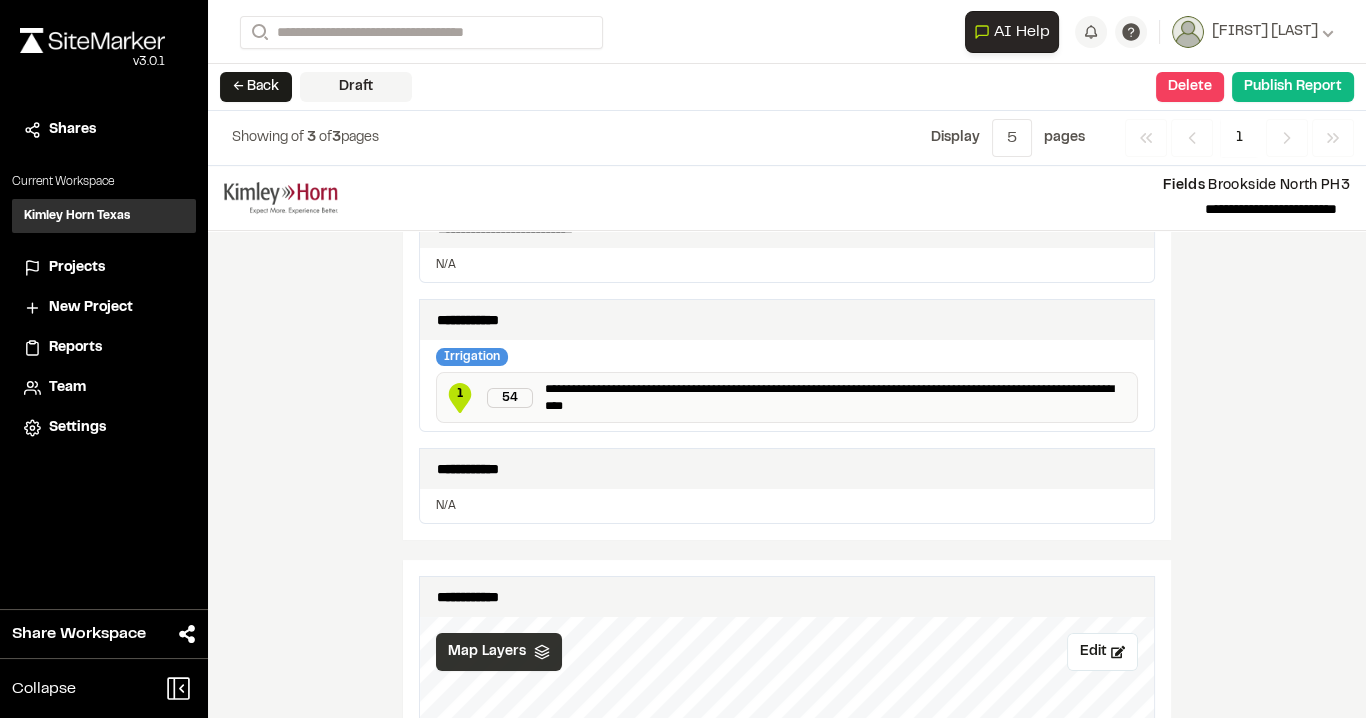 scroll, scrollTop: 0, scrollLeft: 0, axis: both 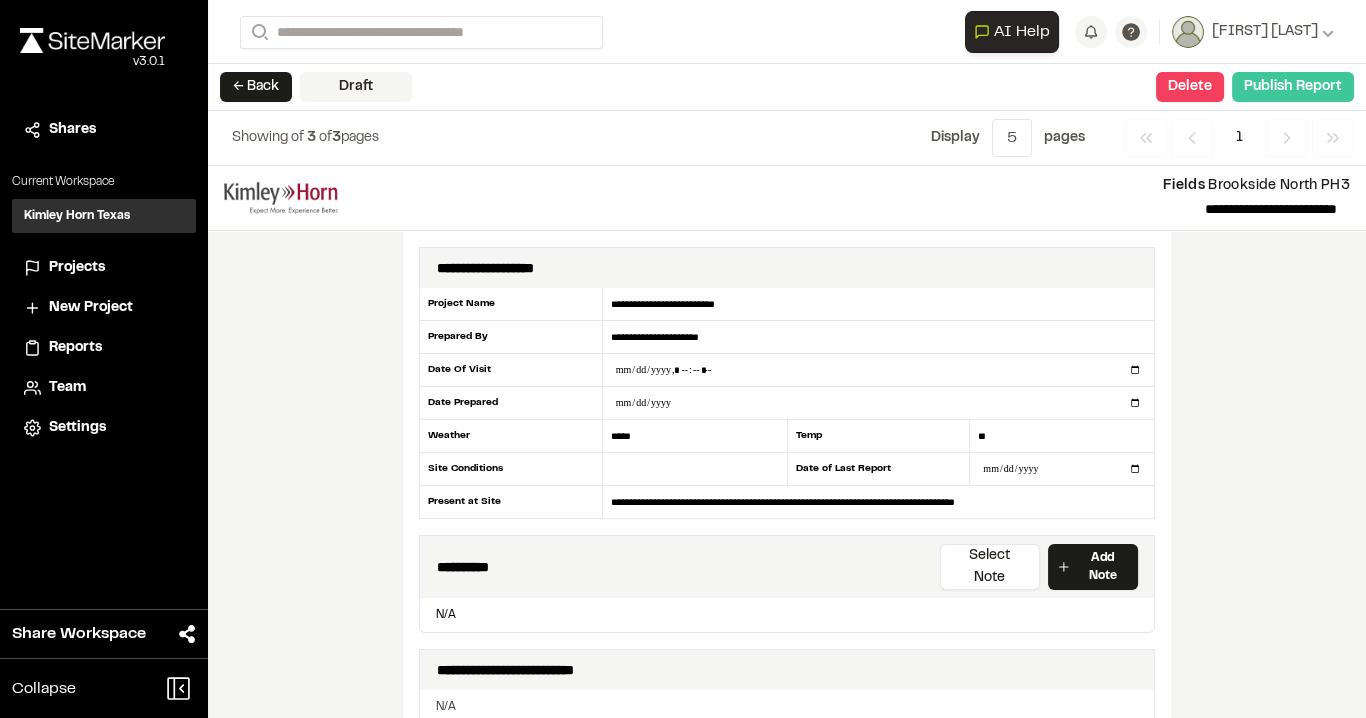 click on "Publish Report" at bounding box center (1293, 87) 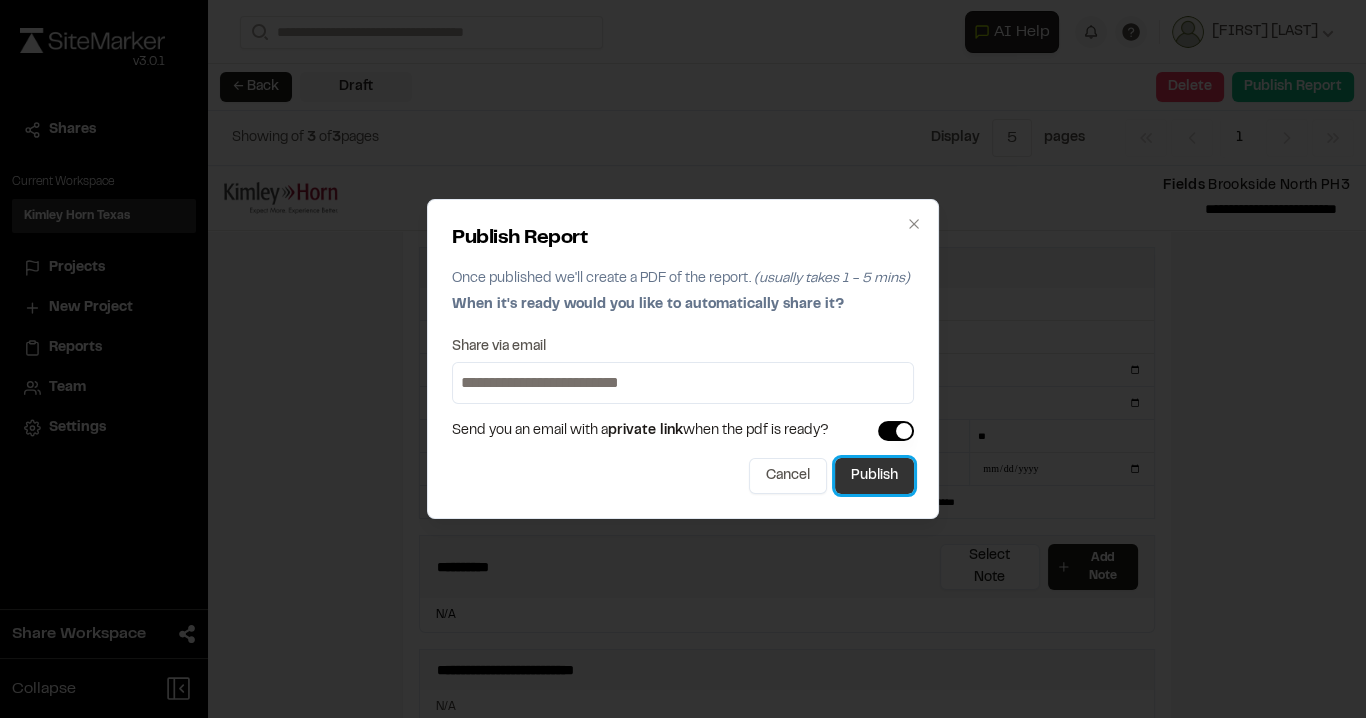 click on "Publish" at bounding box center (874, 476) 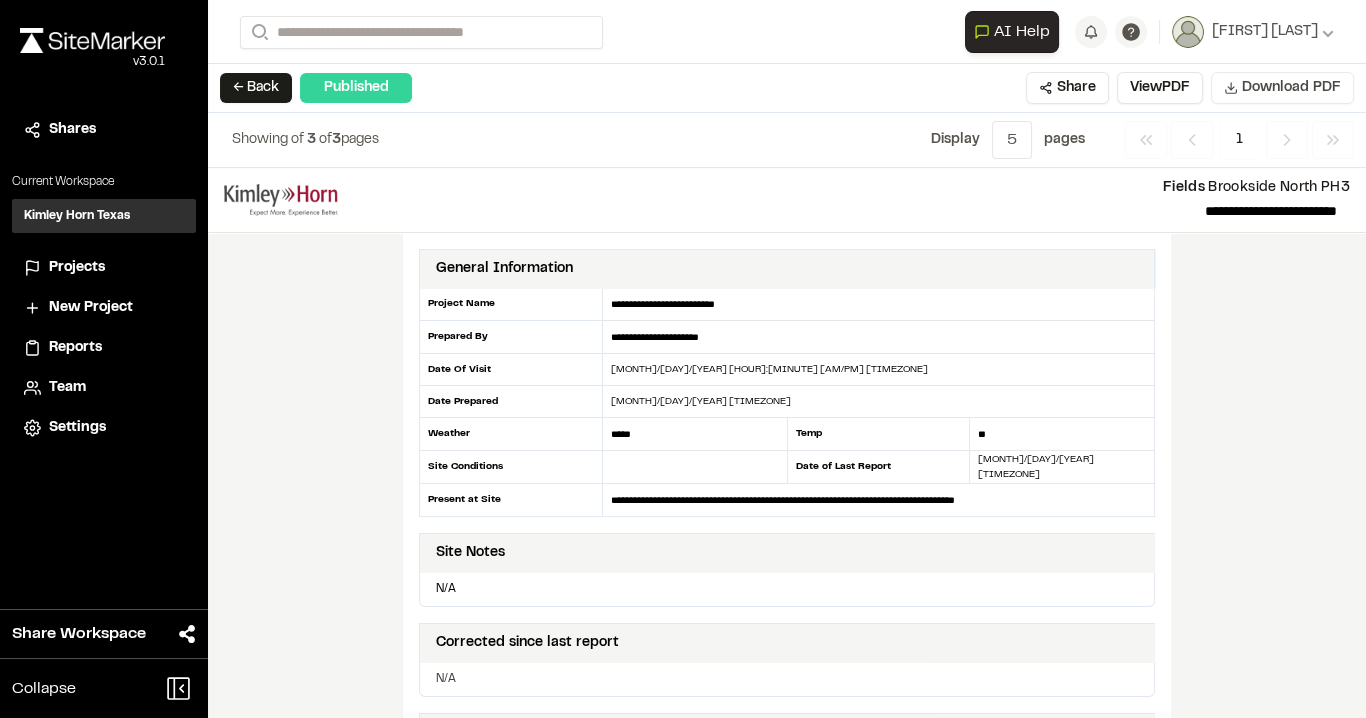 click on "Download PDF" at bounding box center [1291, 88] 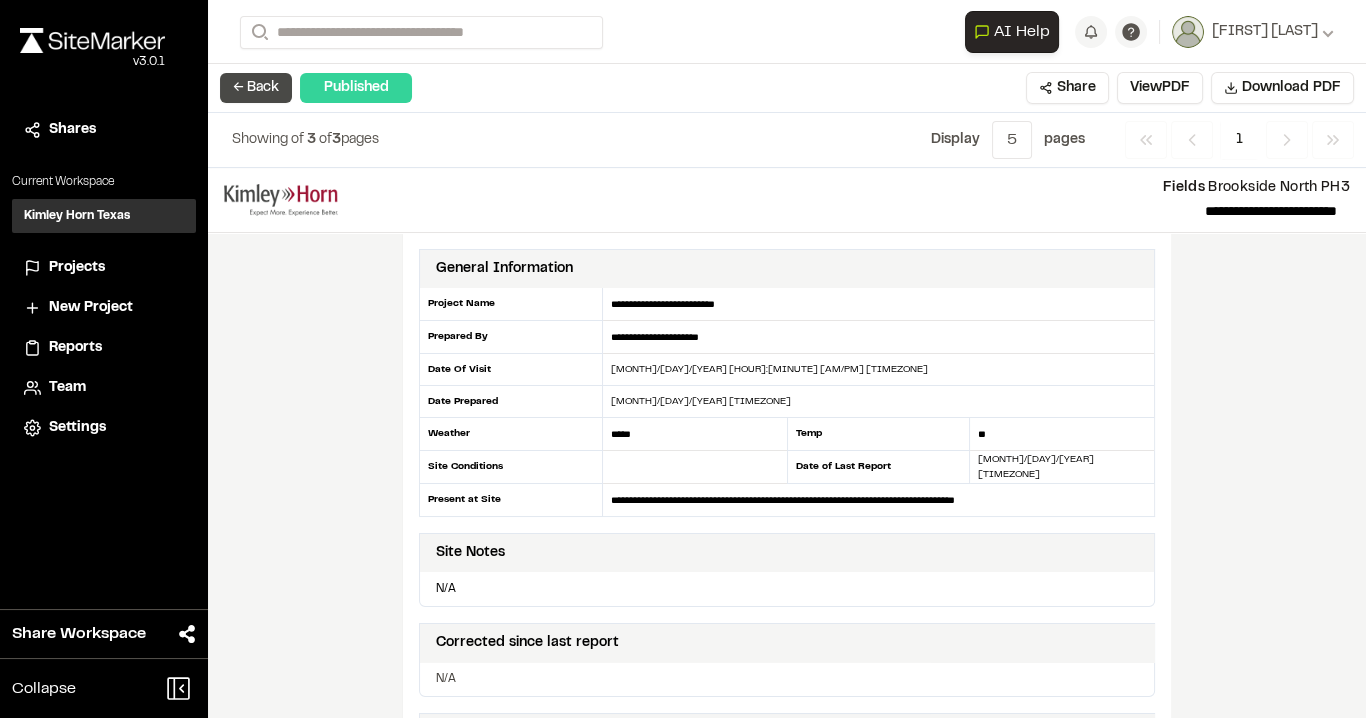 click on "← Back" at bounding box center (256, 88) 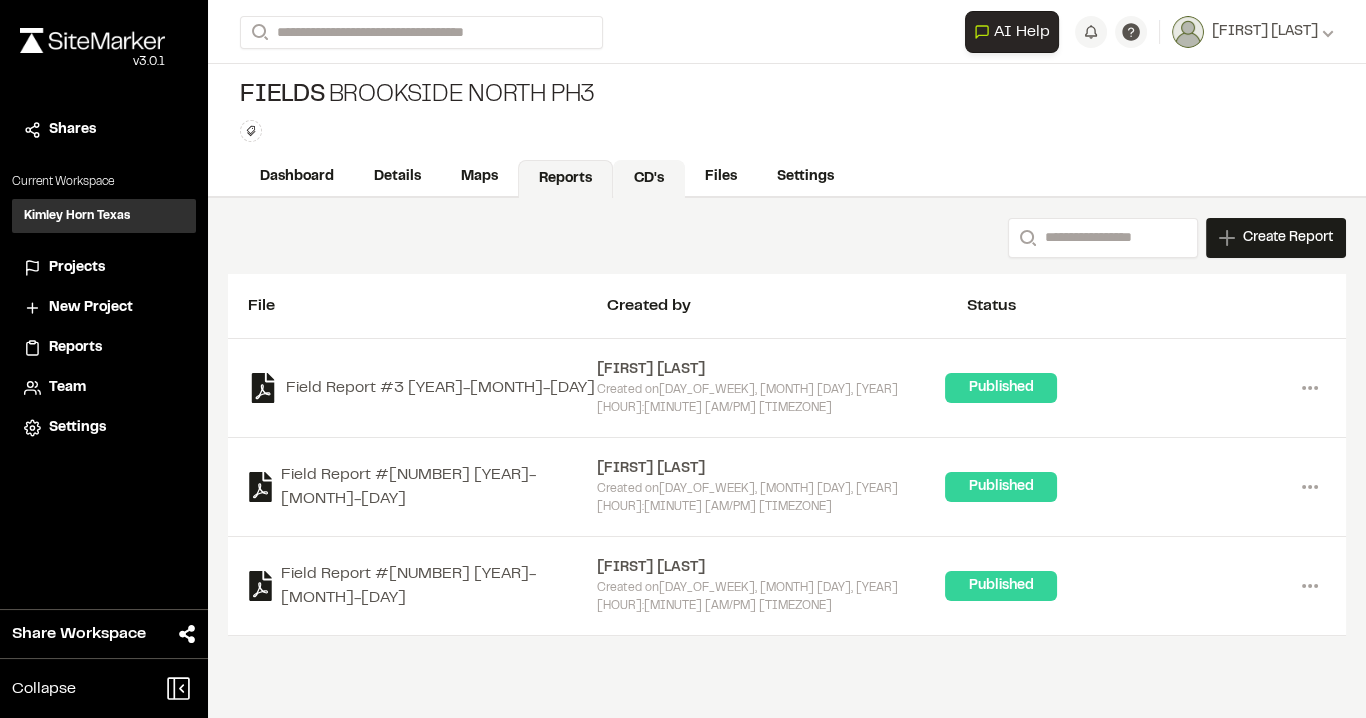 click on "CD's" at bounding box center (649, 179) 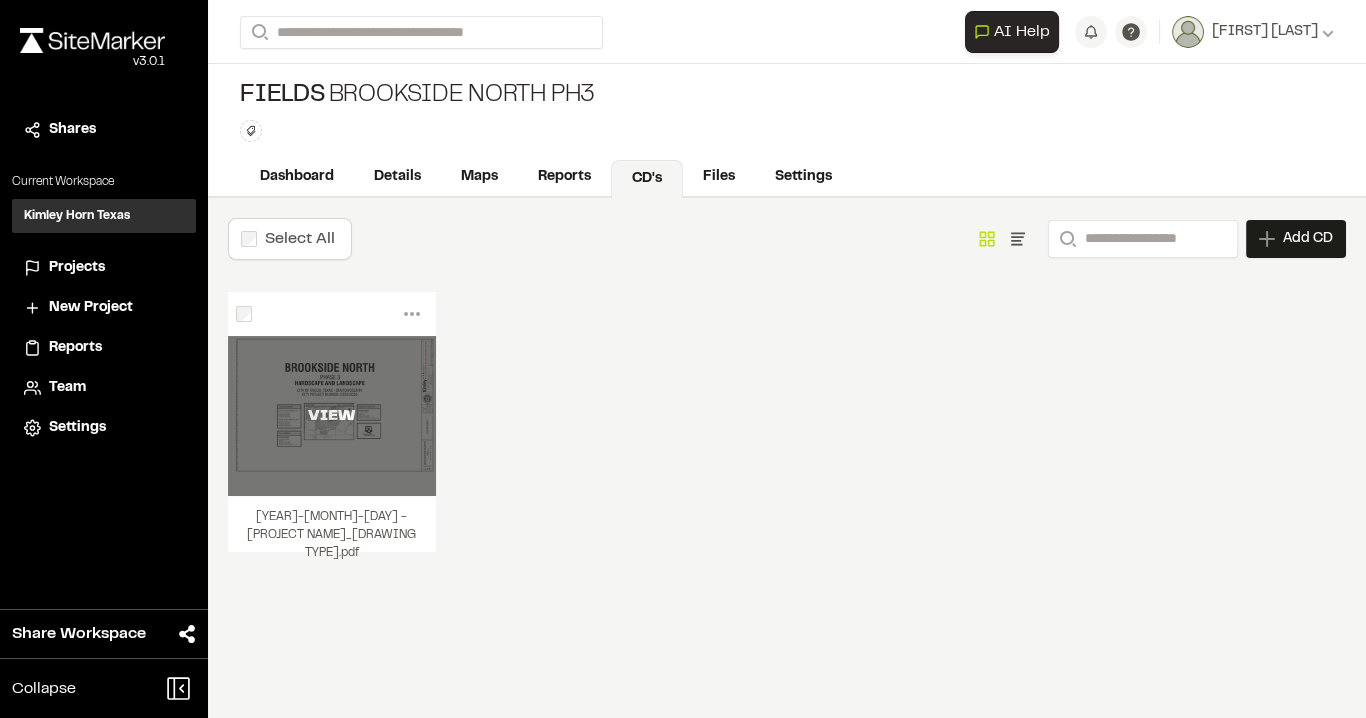 click on "VIEW" at bounding box center (332, 416) 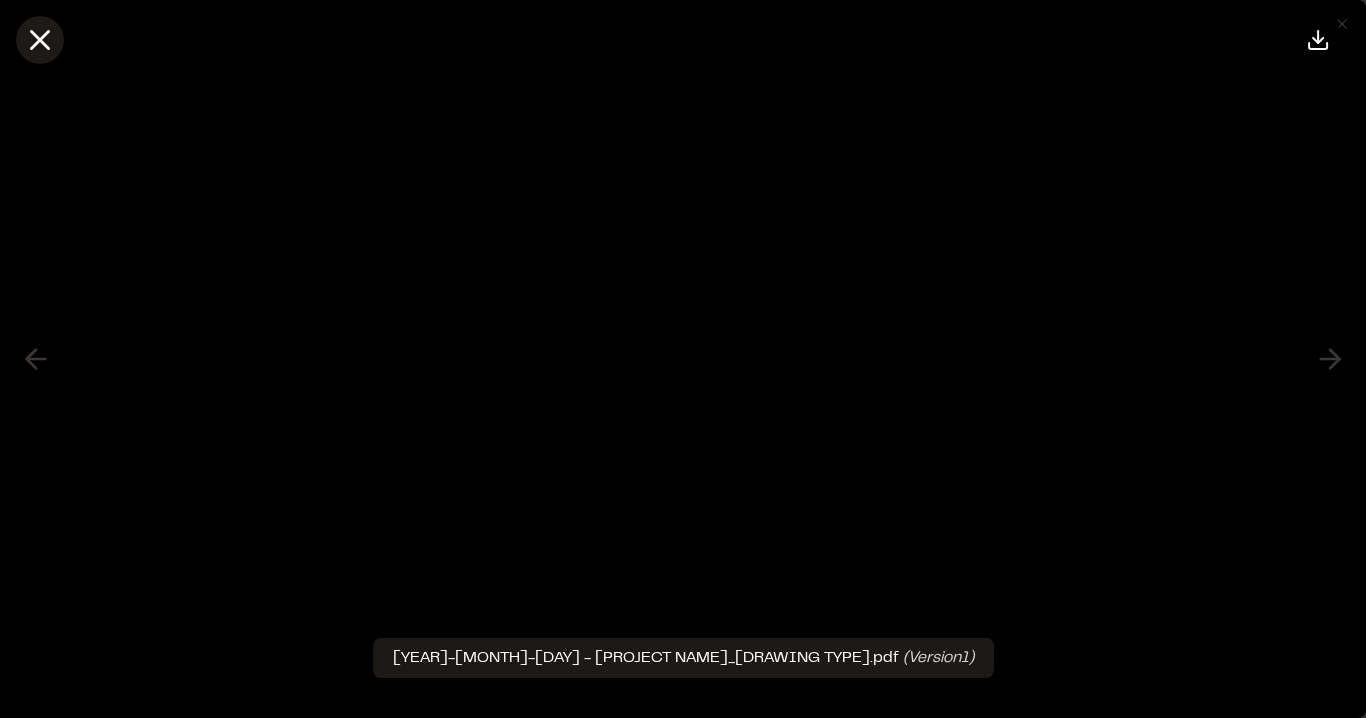 click 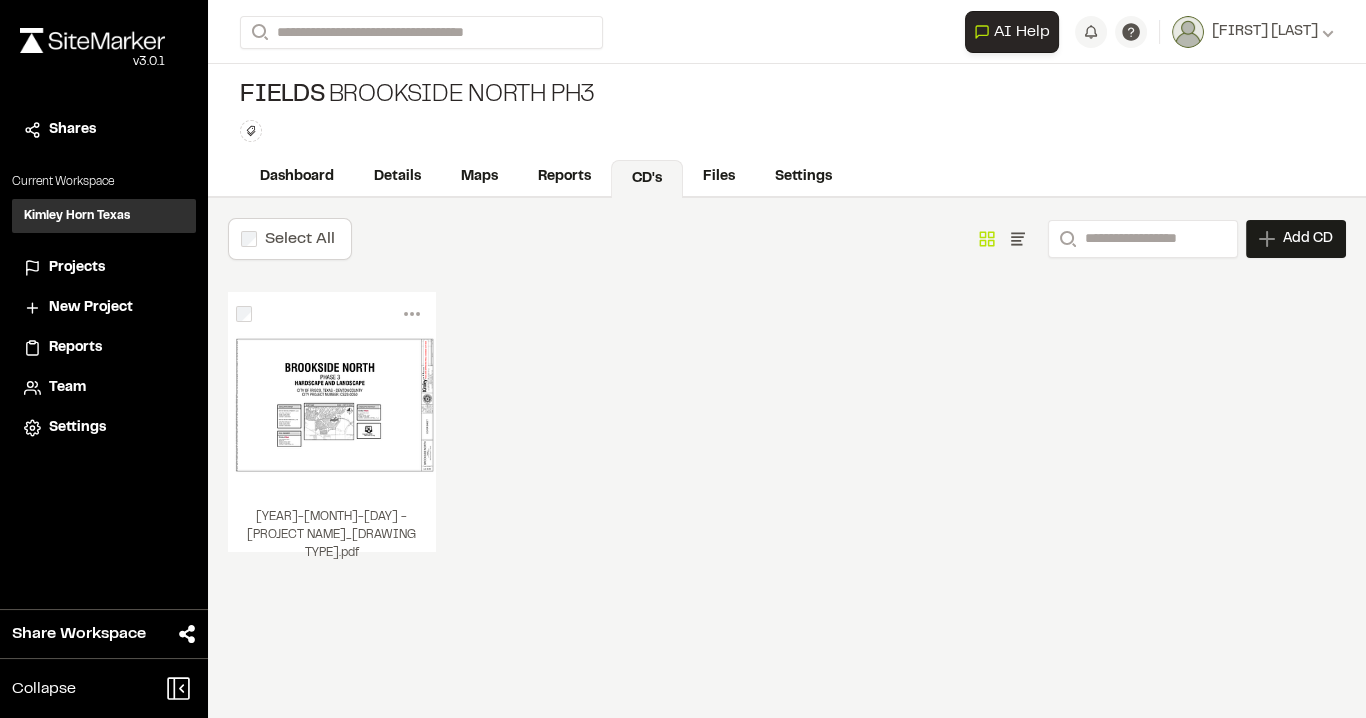 click on "Projects" at bounding box center (77, 268) 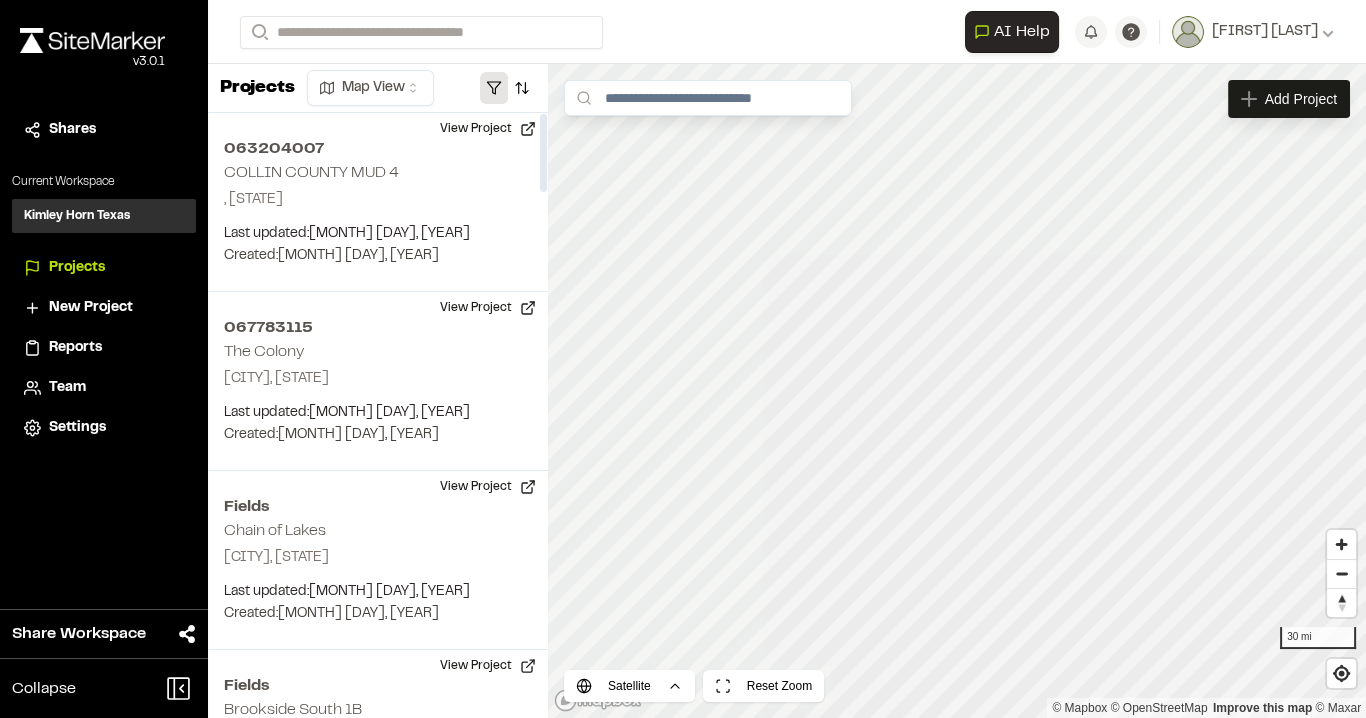 click at bounding box center (494, 88) 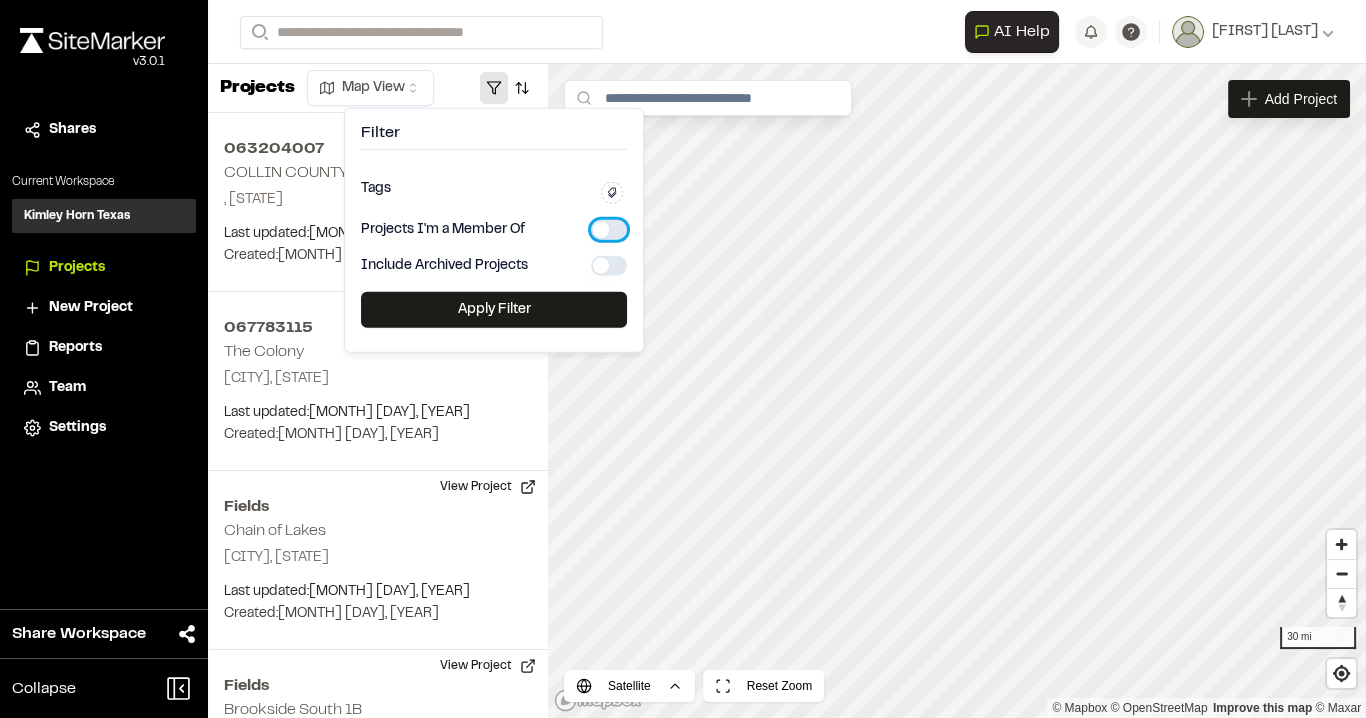 click at bounding box center [609, 230] 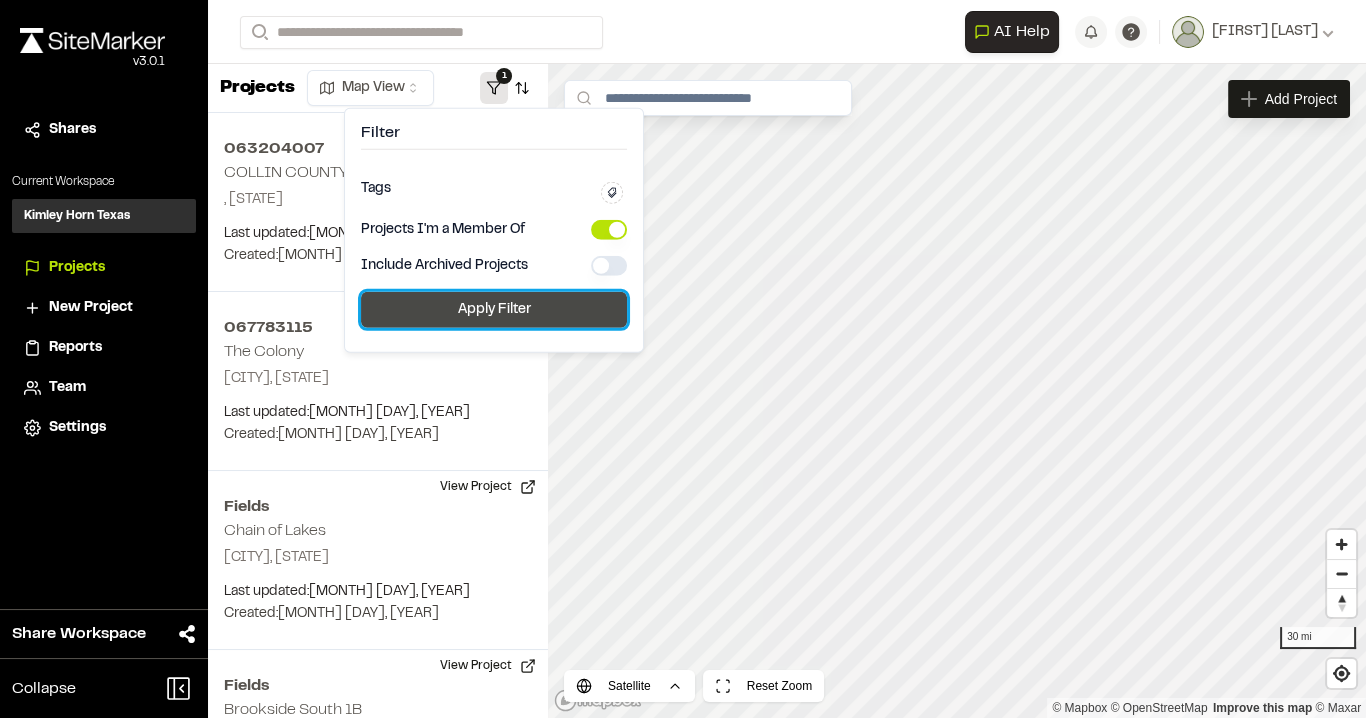 click on "Apply Filter" at bounding box center [494, 310] 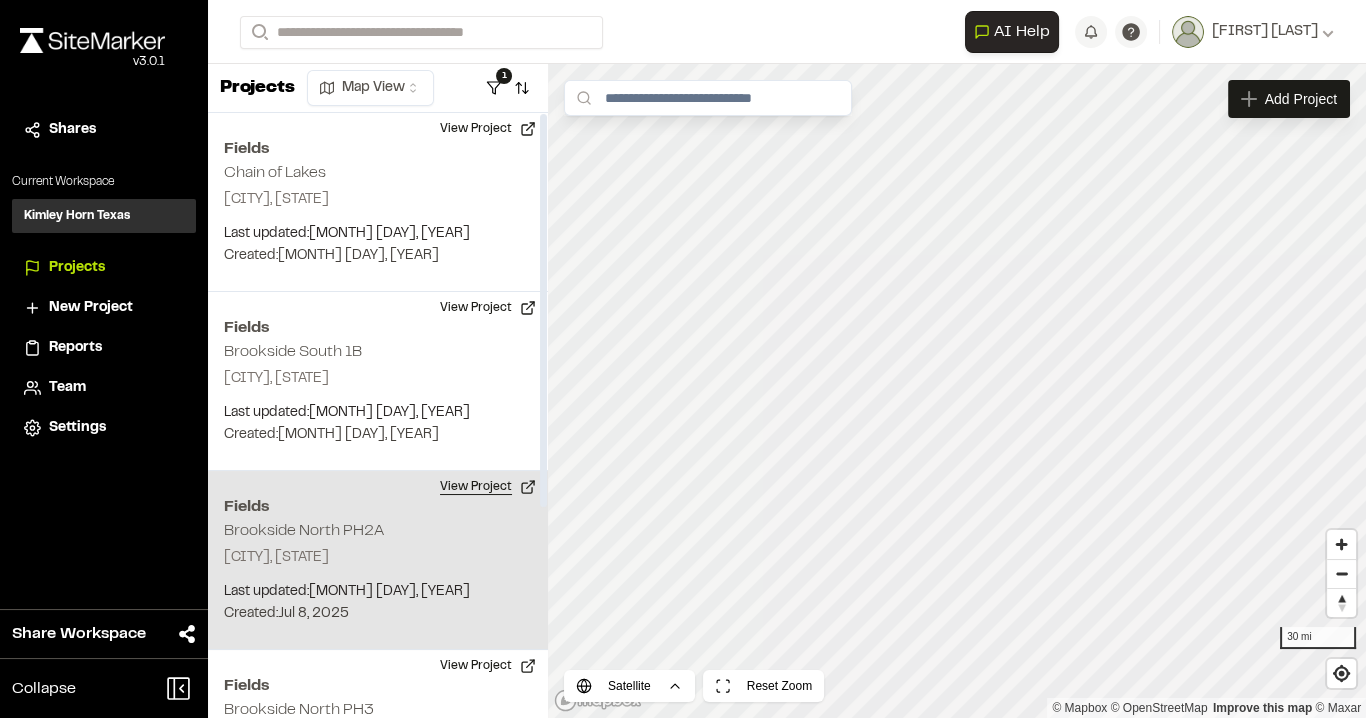 click on "View Project" at bounding box center [488, 487] 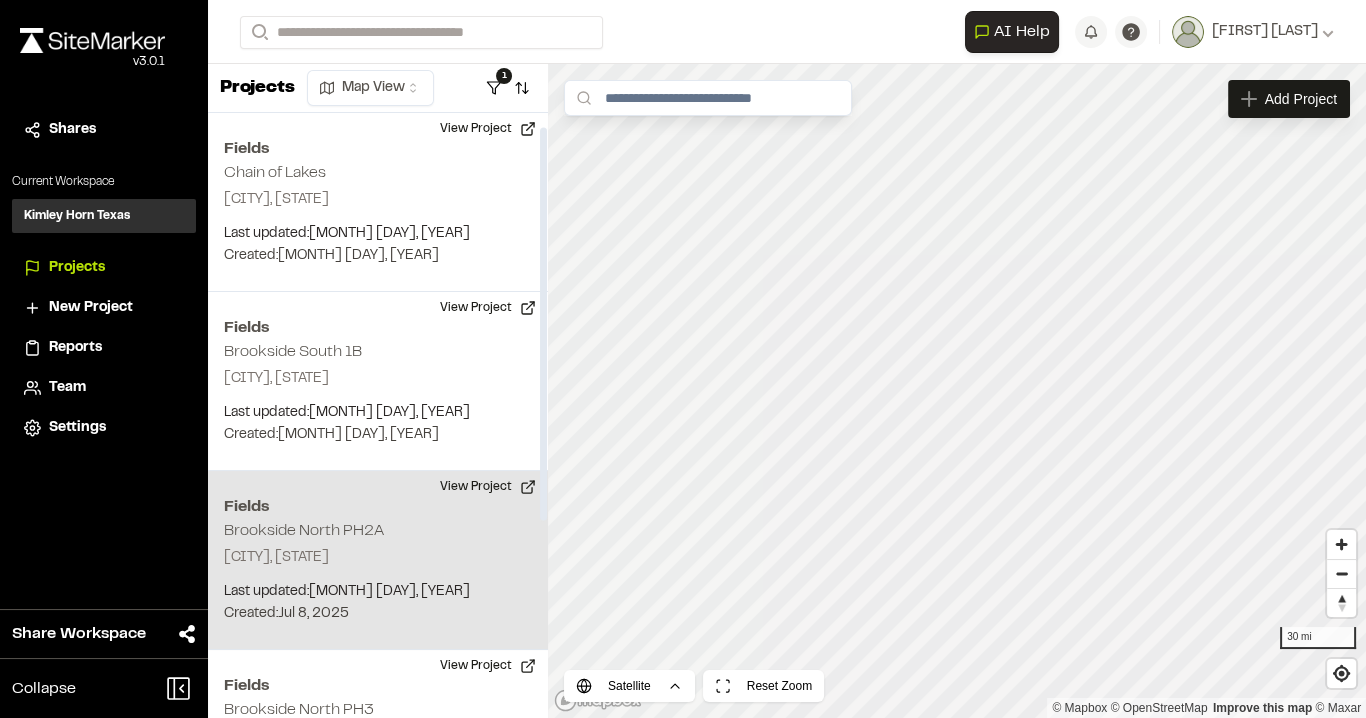 scroll, scrollTop: 80, scrollLeft: 0, axis: vertical 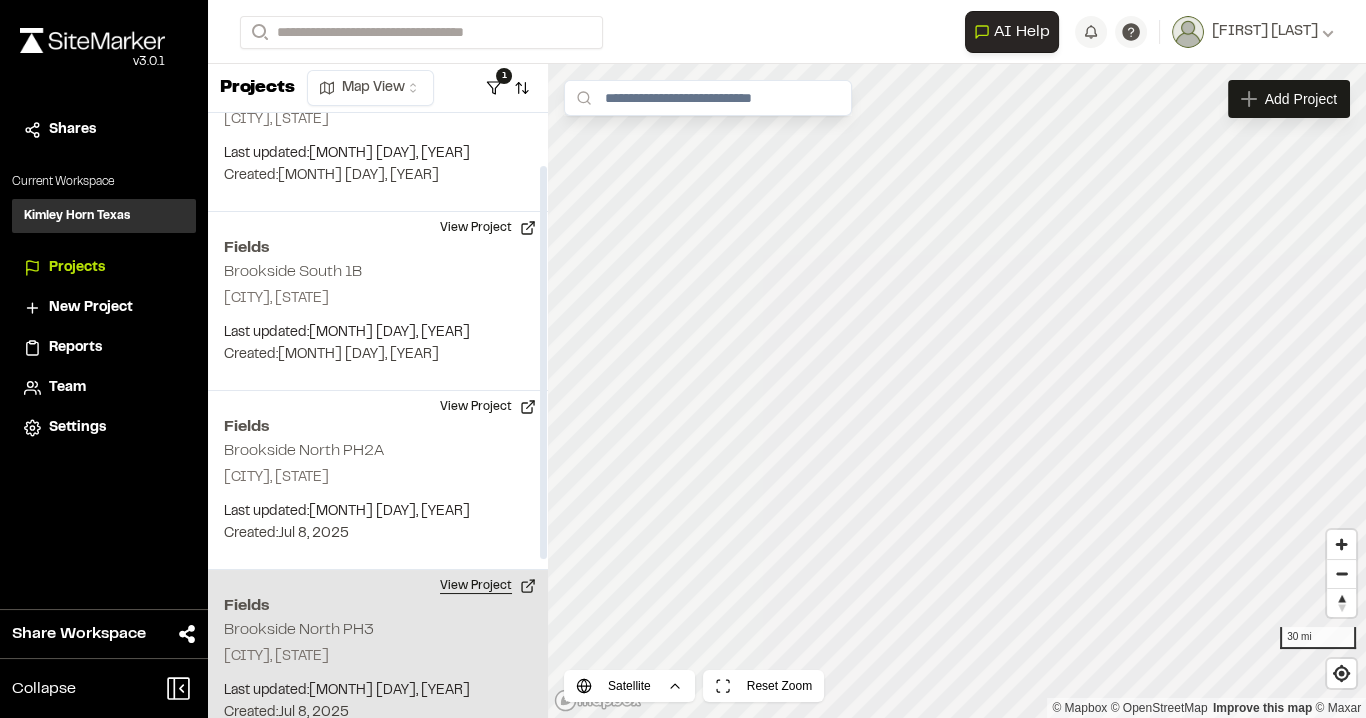 click on "View Project" at bounding box center (488, 586) 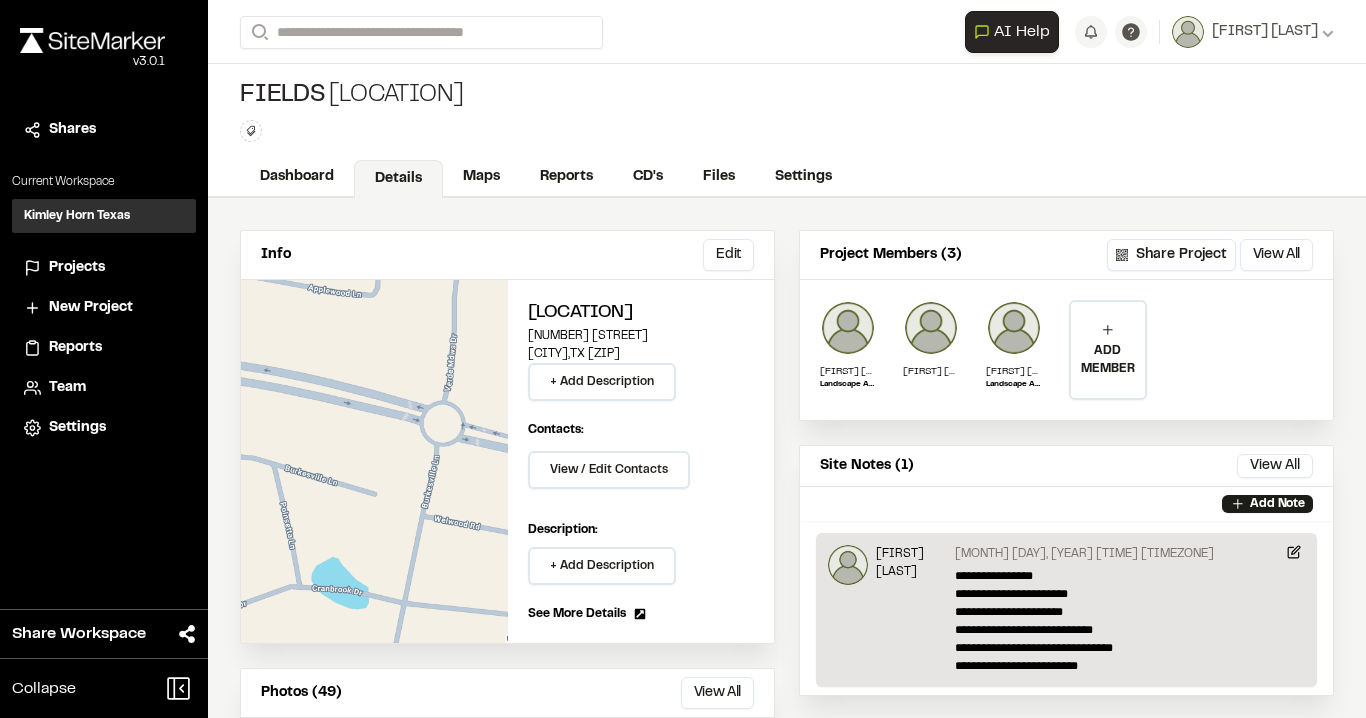 scroll, scrollTop: 0, scrollLeft: 0, axis: both 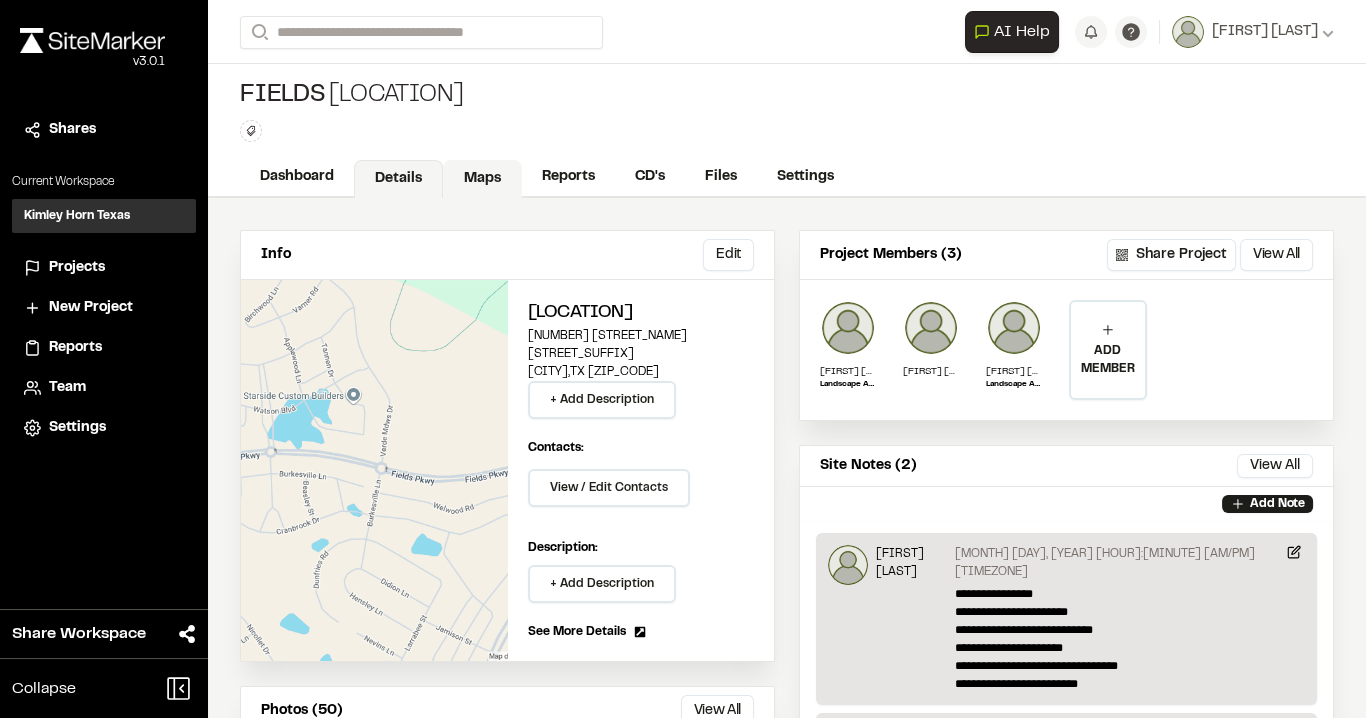 drag, startPoint x: 480, startPoint y: 174, endPoint x: 517, endPoint y: 193, distance: 41.59327 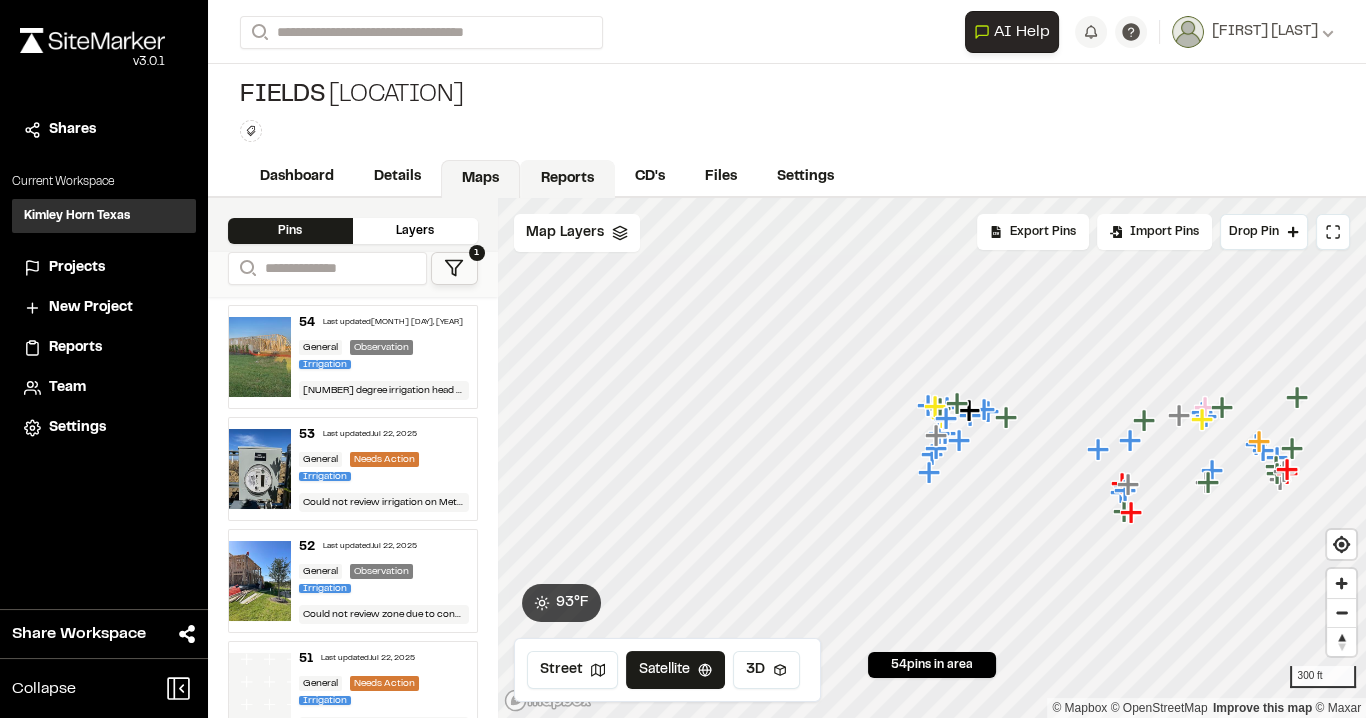 click on "Reports" at bounding box center [567, 179] 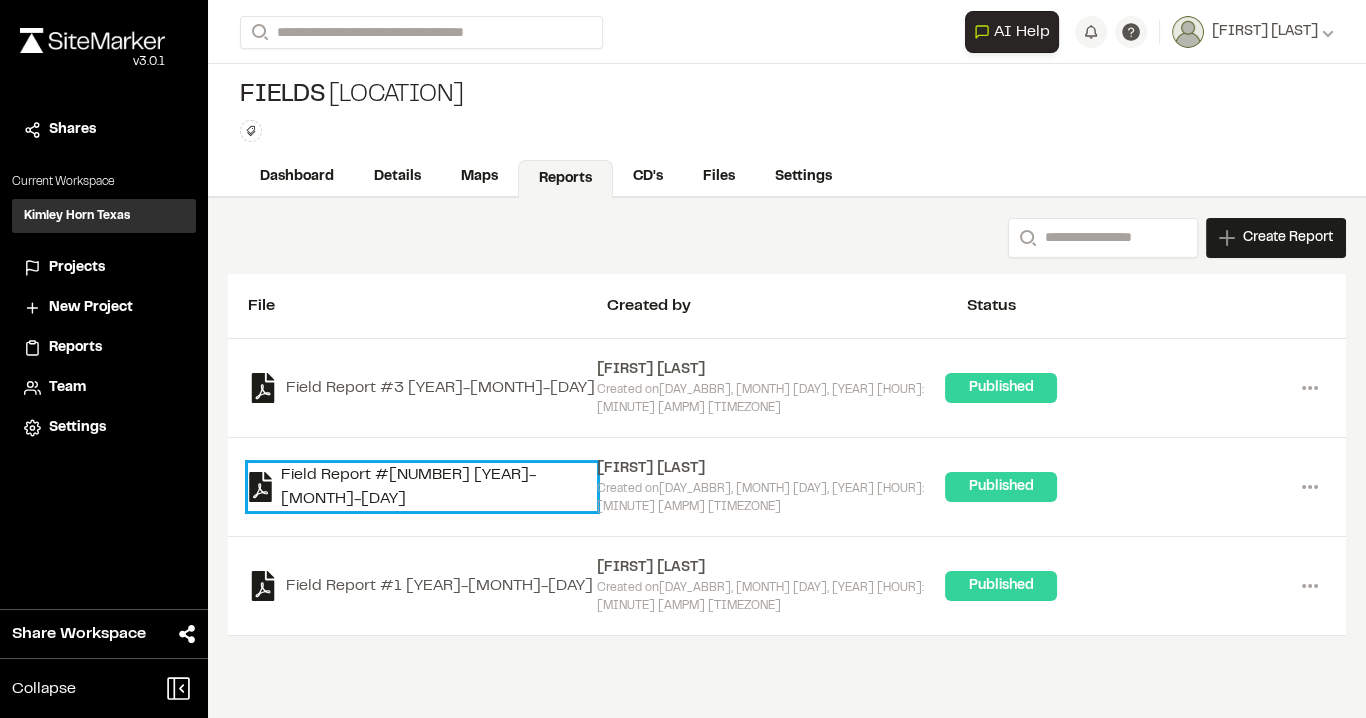 click on "Field Report #[NUMBER] [YEAR]-[MONTH]-[DAY]" at bounding box center (422, 487) 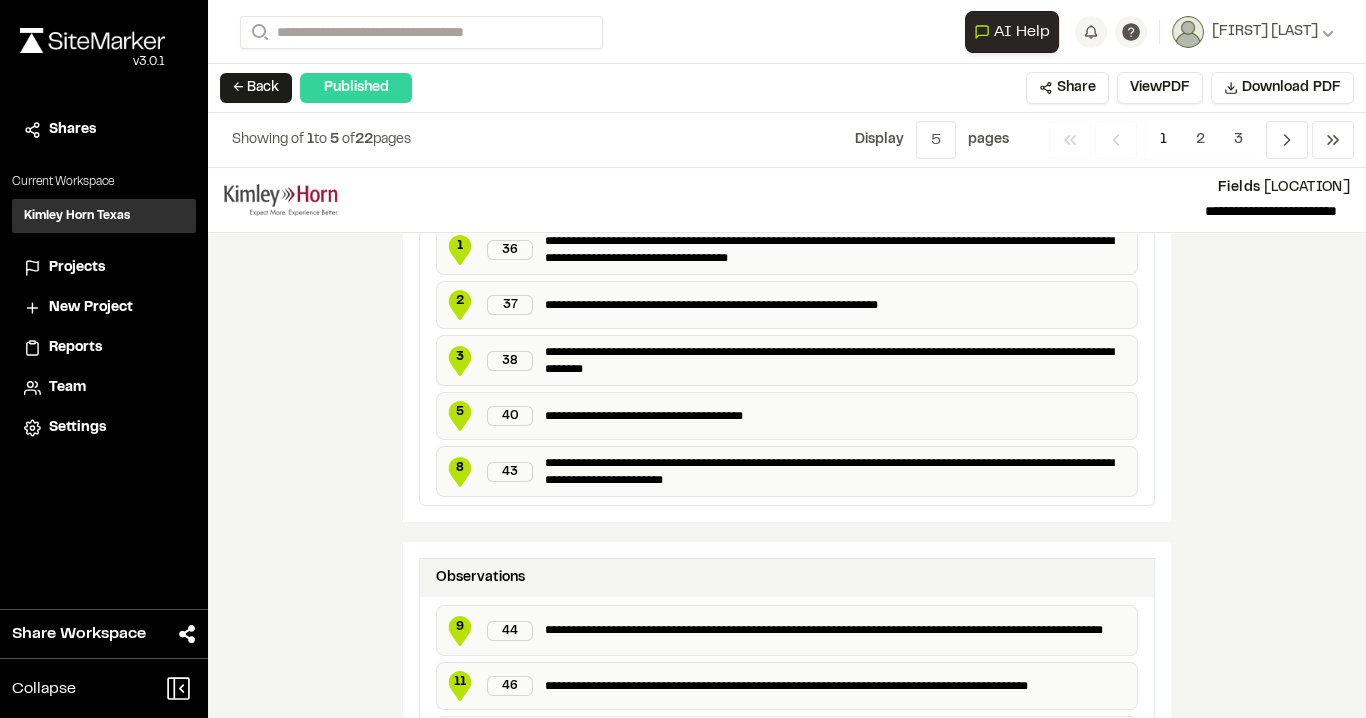 scroll, scrollTop: 480, scrollLeft: 0, axis: vertical 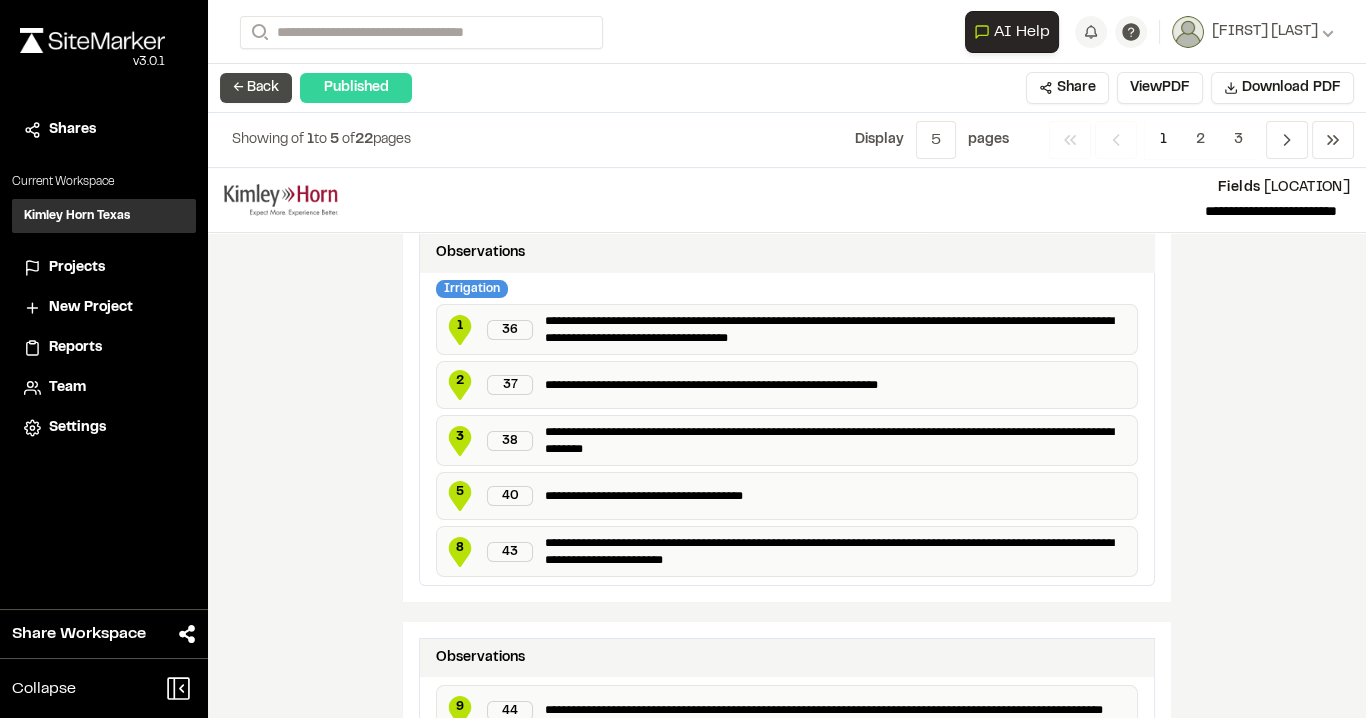 click on "← Back" at bounding box center (256, 88) 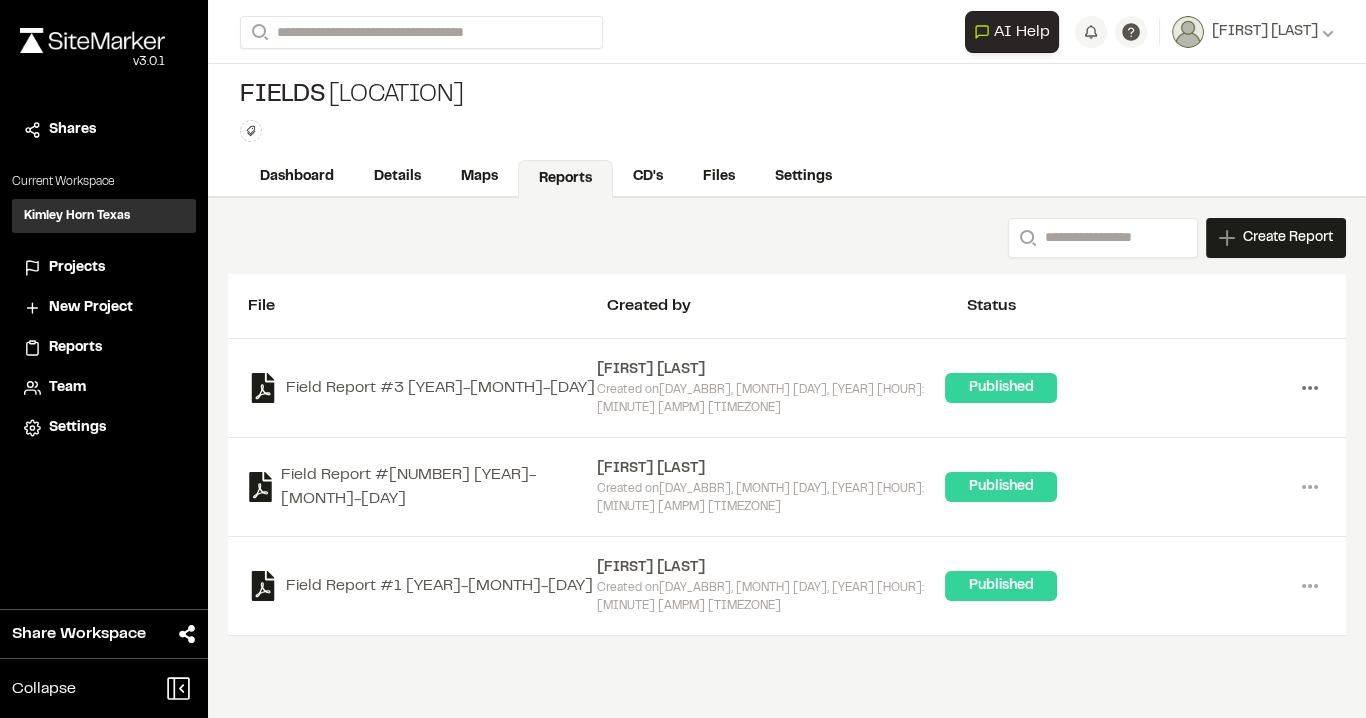 click 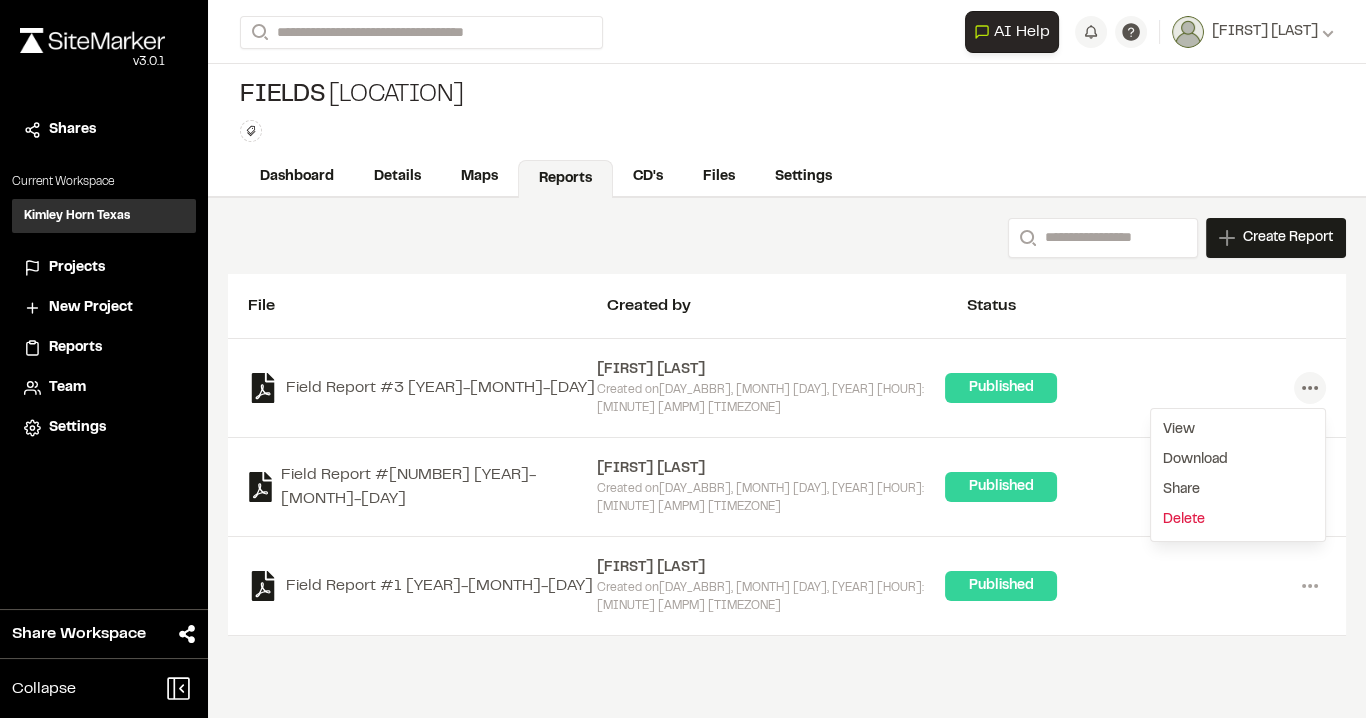 click on "Delete" at bounding box center (1238, 520) 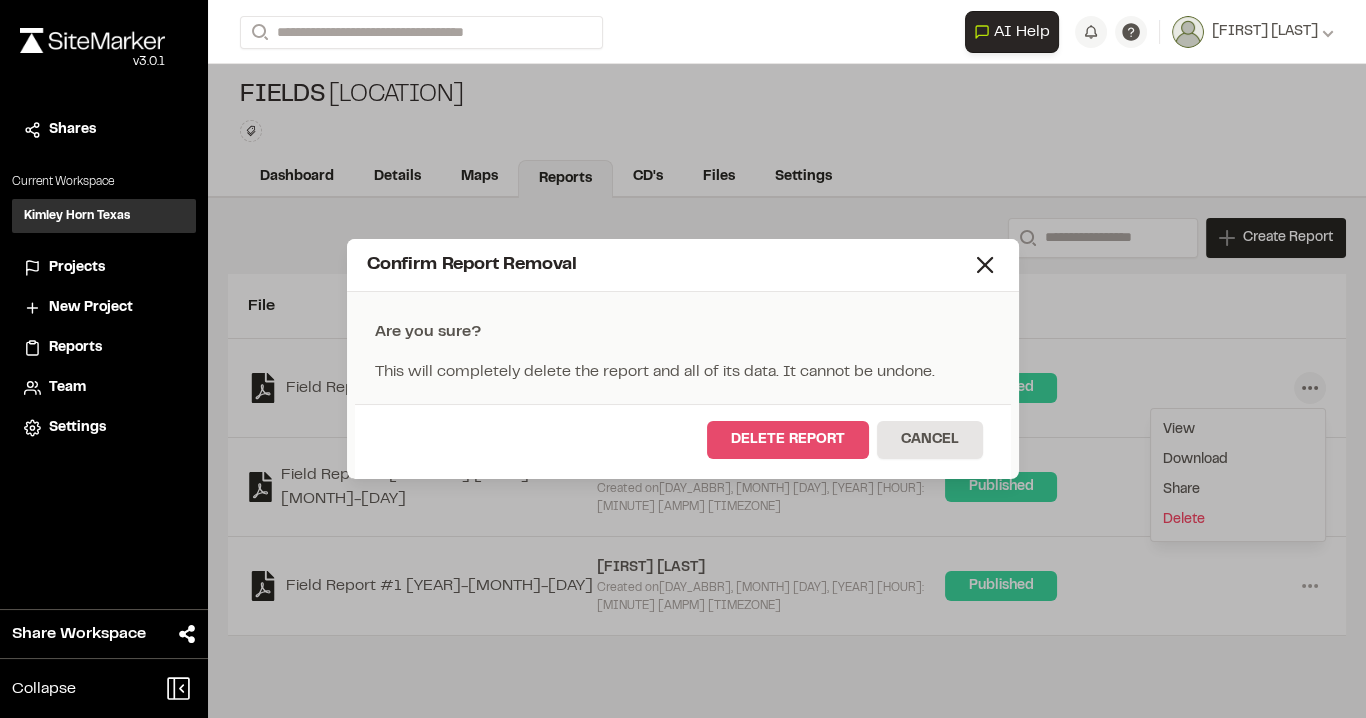 click on "Delete Report" at bounding box center [788, 440] 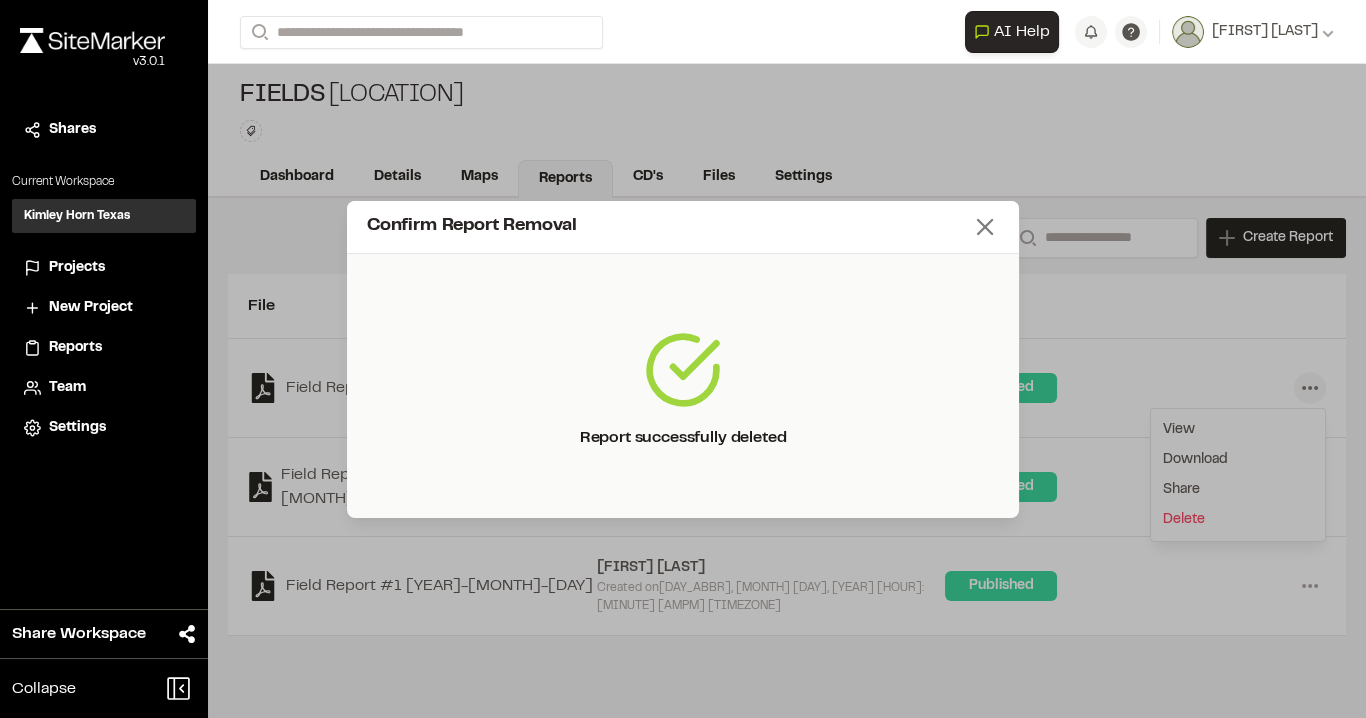 click 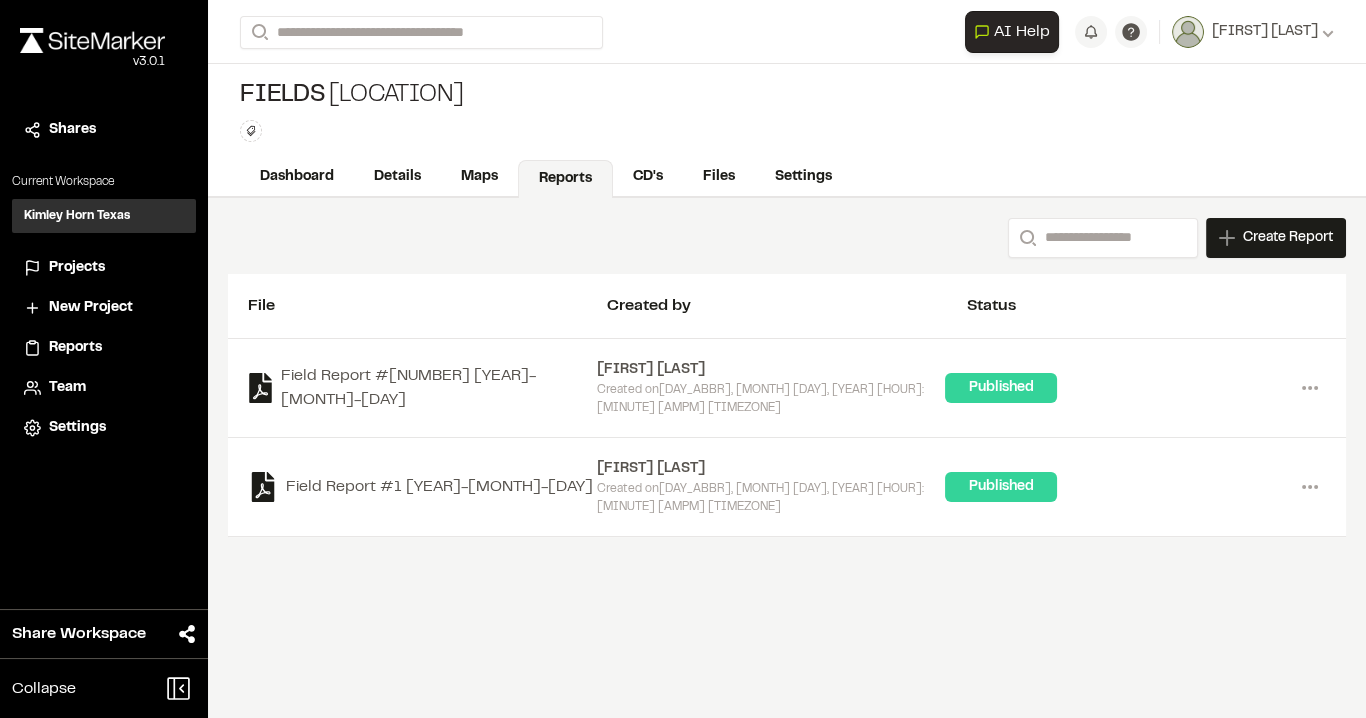 click on "Reports" at bounding box center [565, 179] 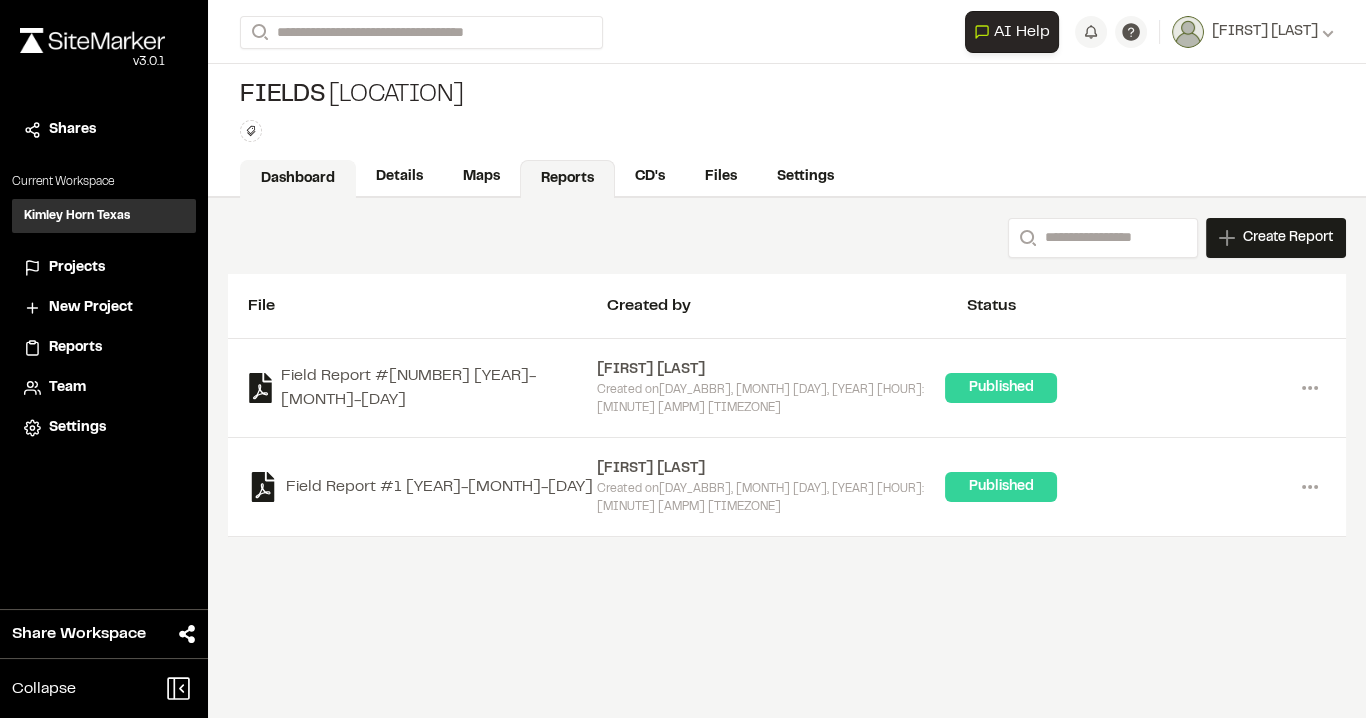 click on "Dashboard" at bounding box center [298, 179] 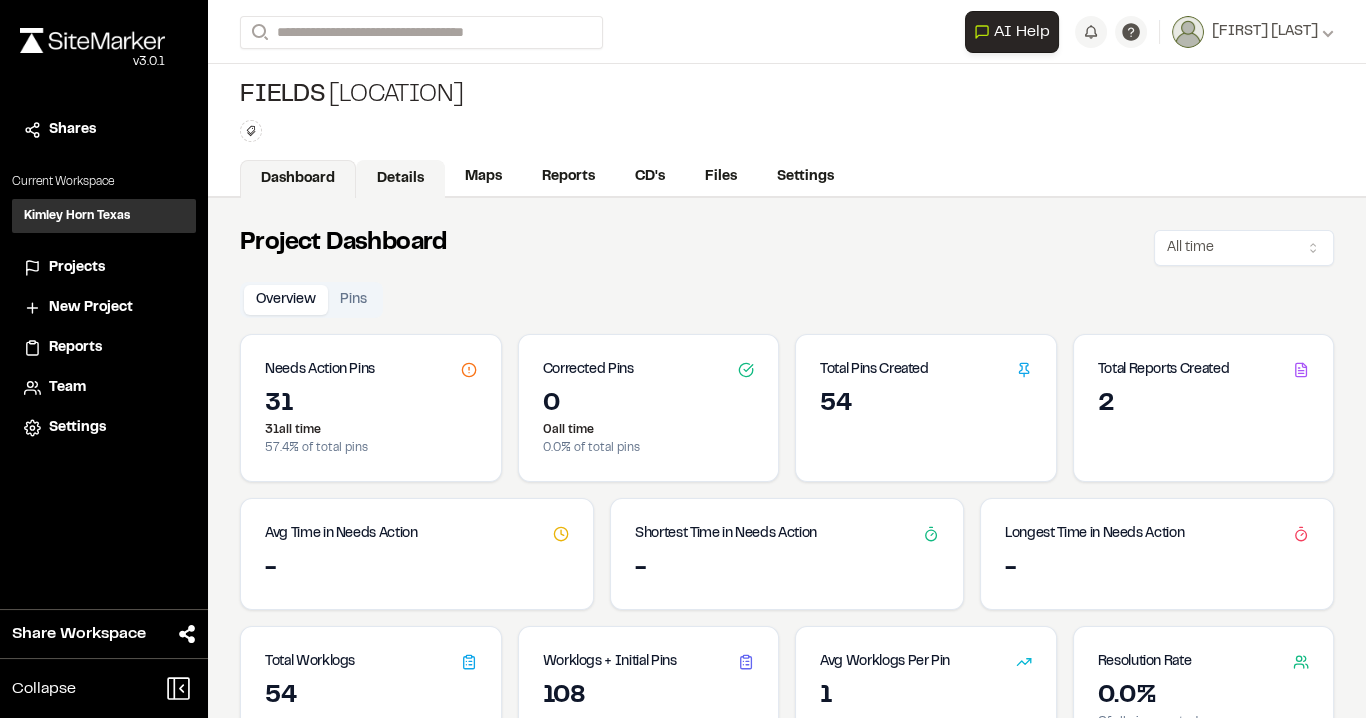 click on "Details" at bounding box center (400, 179) 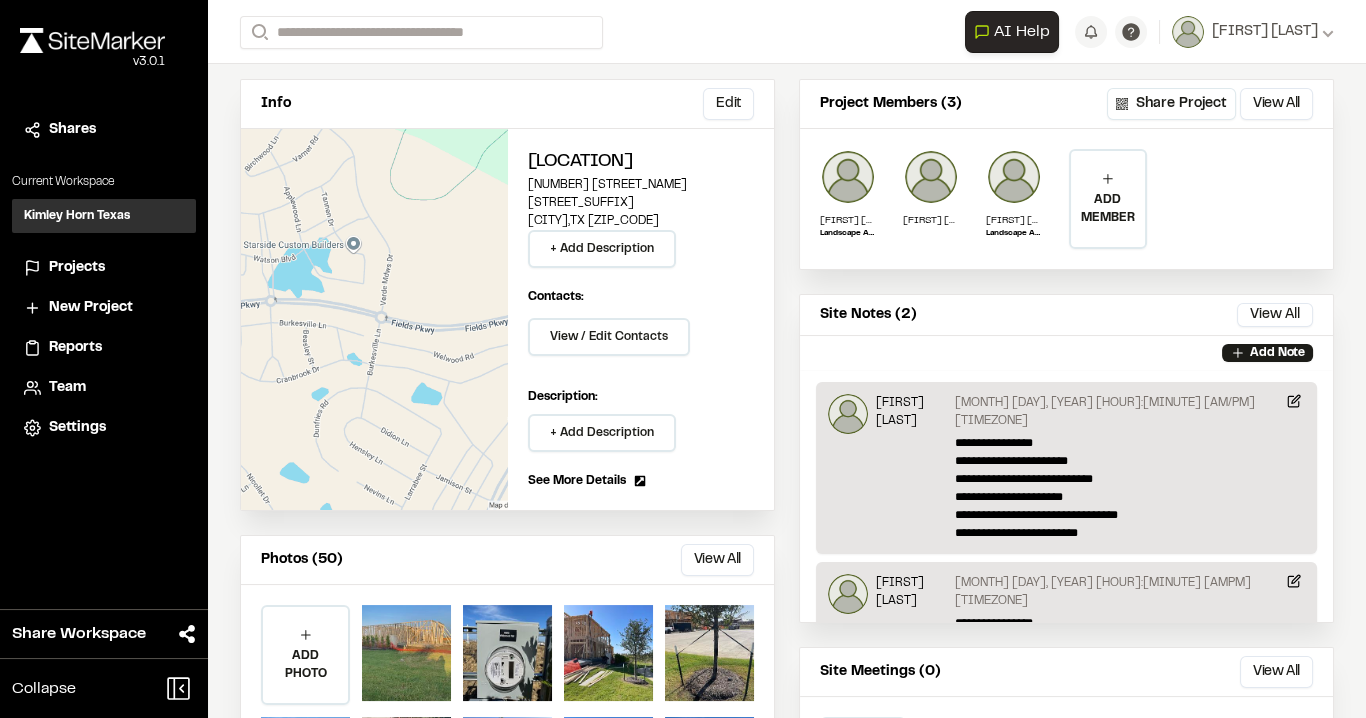 scroll, scrollTop: 80, scrollLeft: 0, axis: vertical 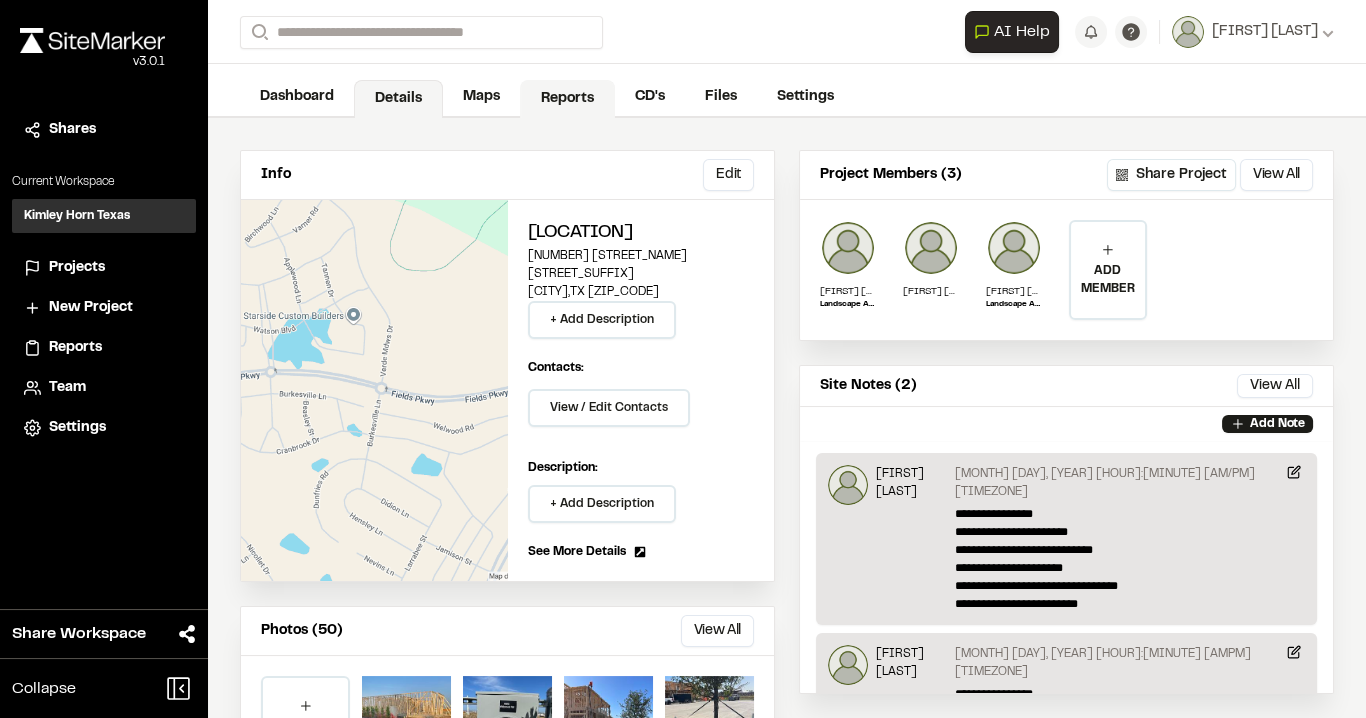 click on "Reports" at bounding box center [567, 99] 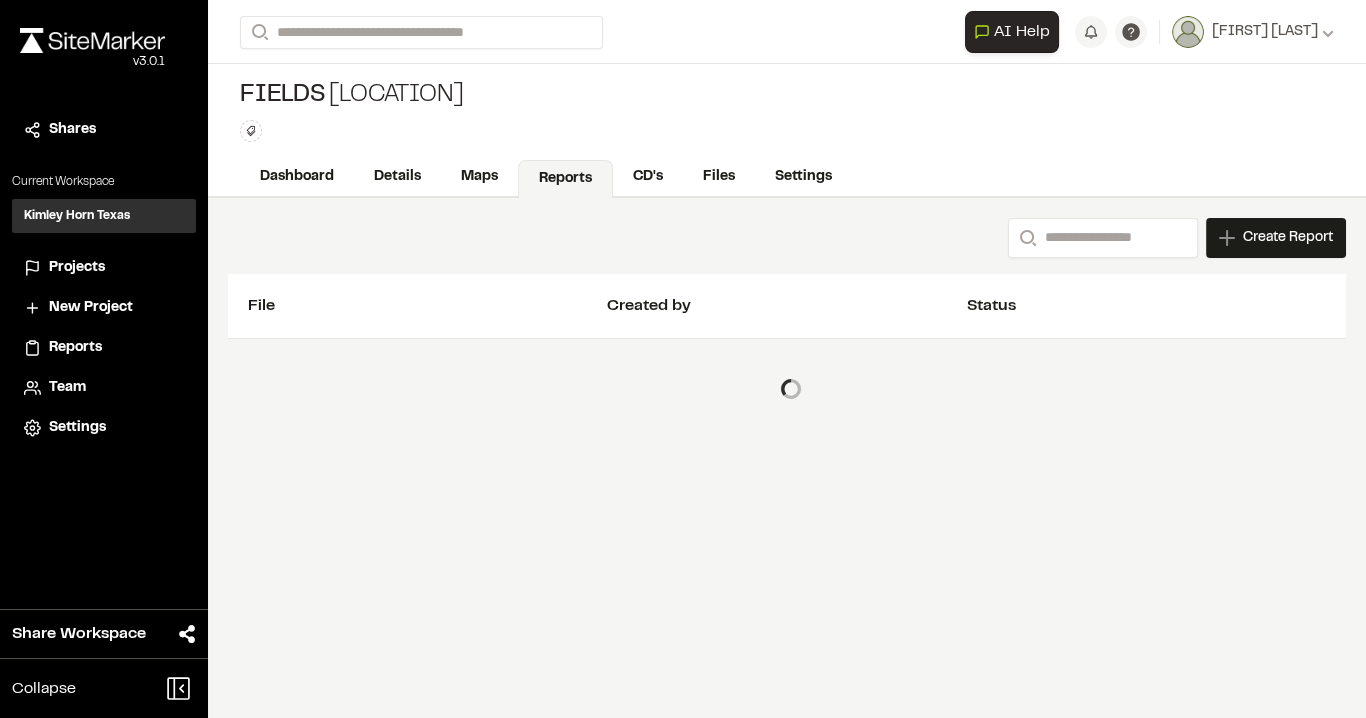 scroll, scrollTop: 0, scrollLeft: 0, axis: both 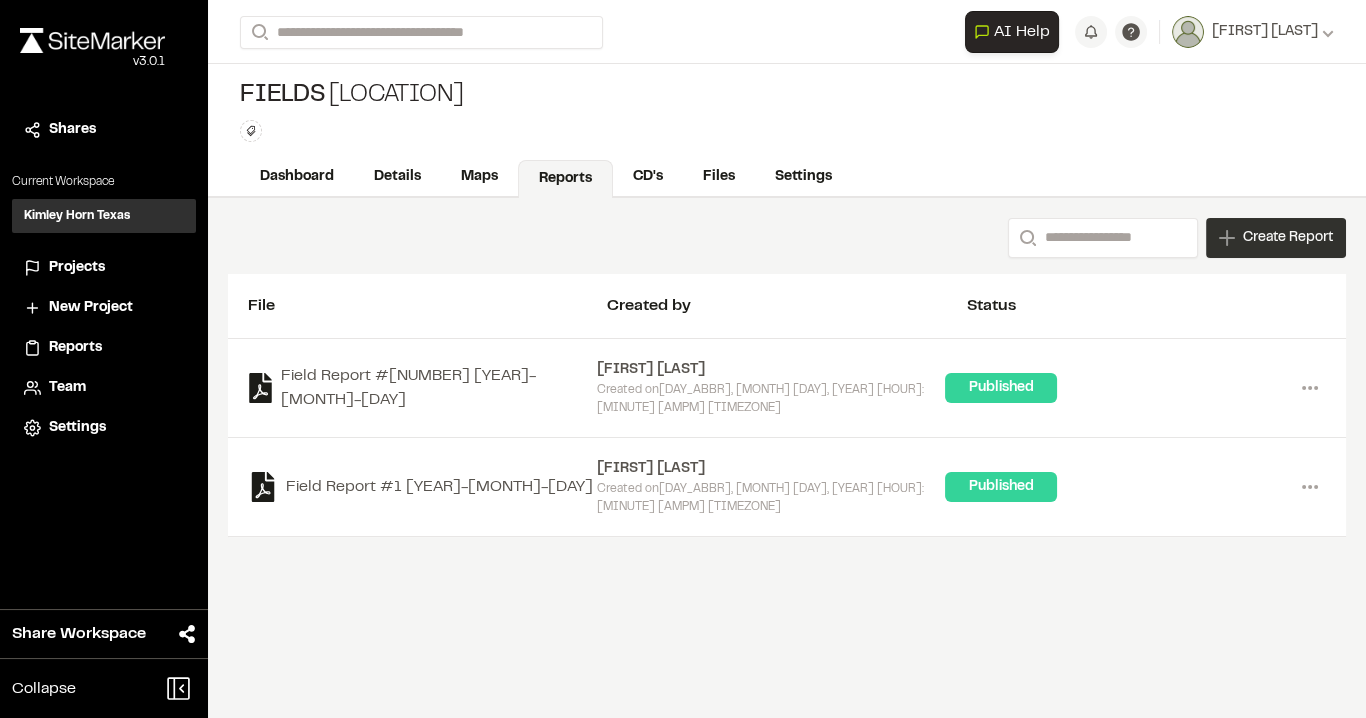 click on "Create Report" at bounding box center [1288, 238] 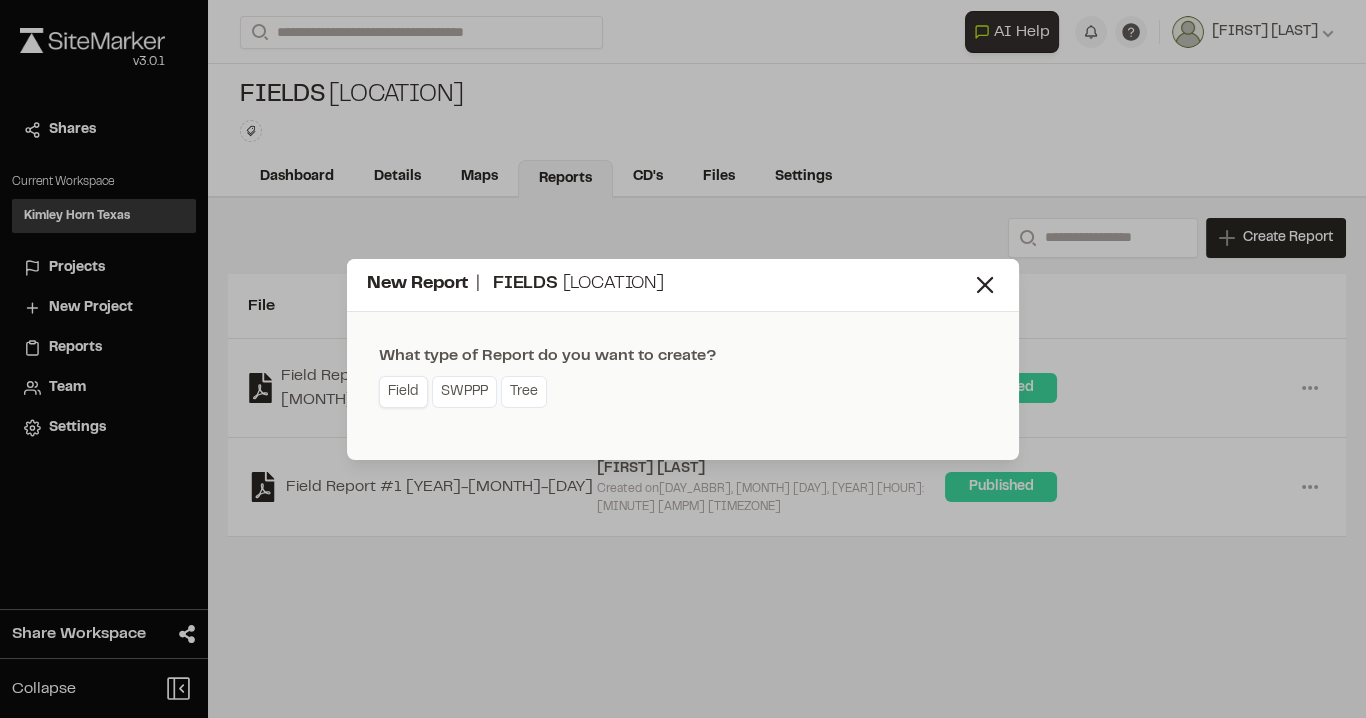 click on "Field" at bounding box center [403, 392] 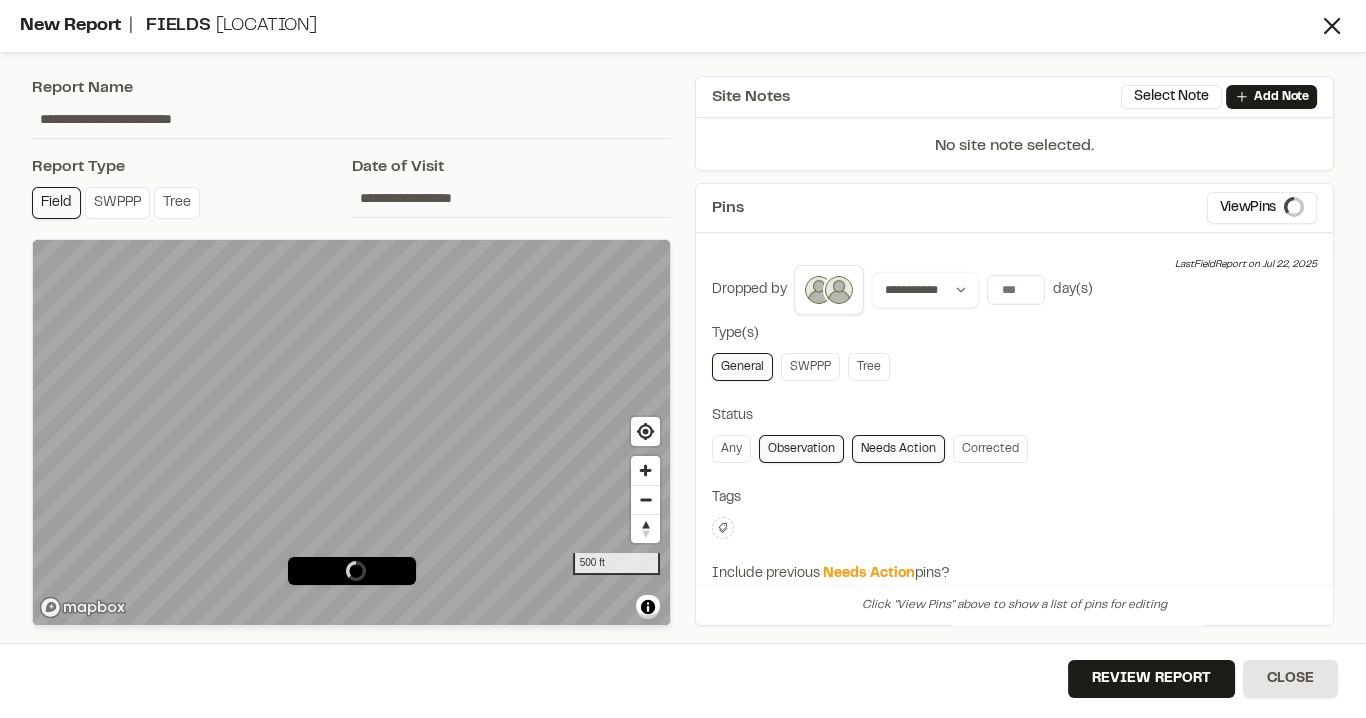 type on "**********" 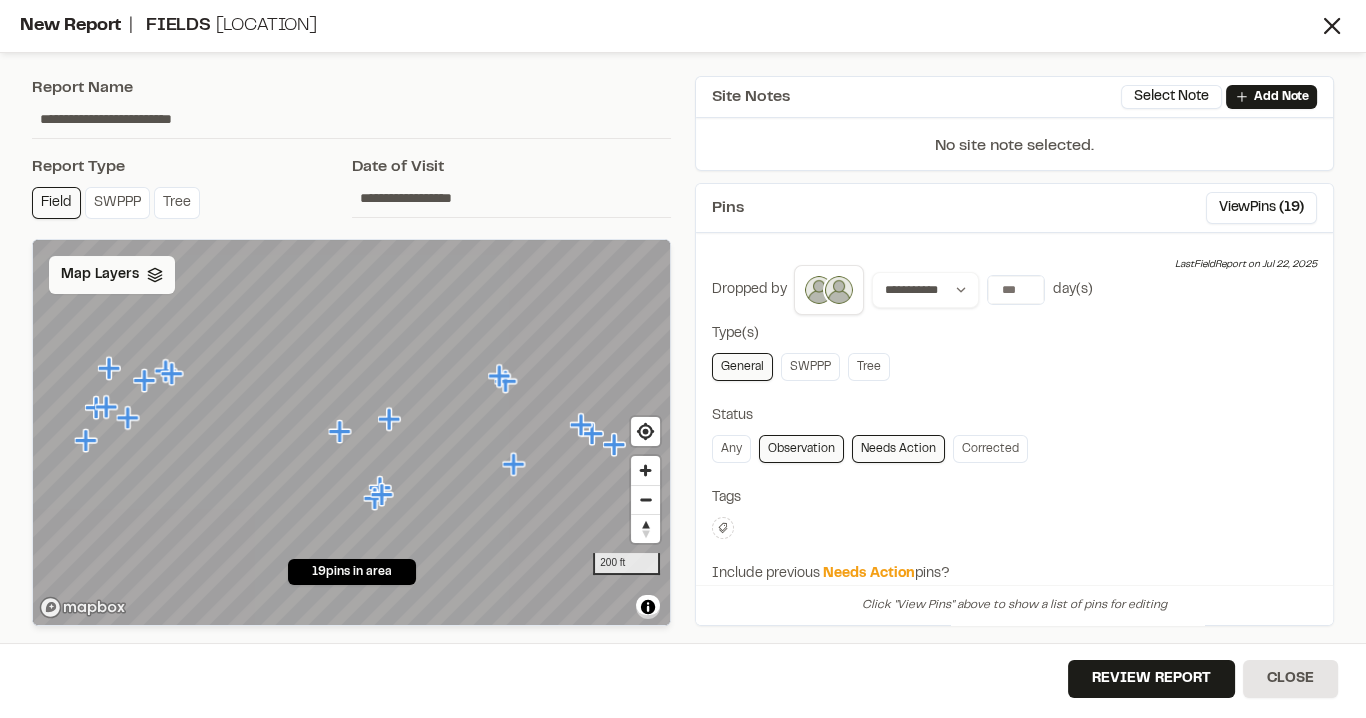click 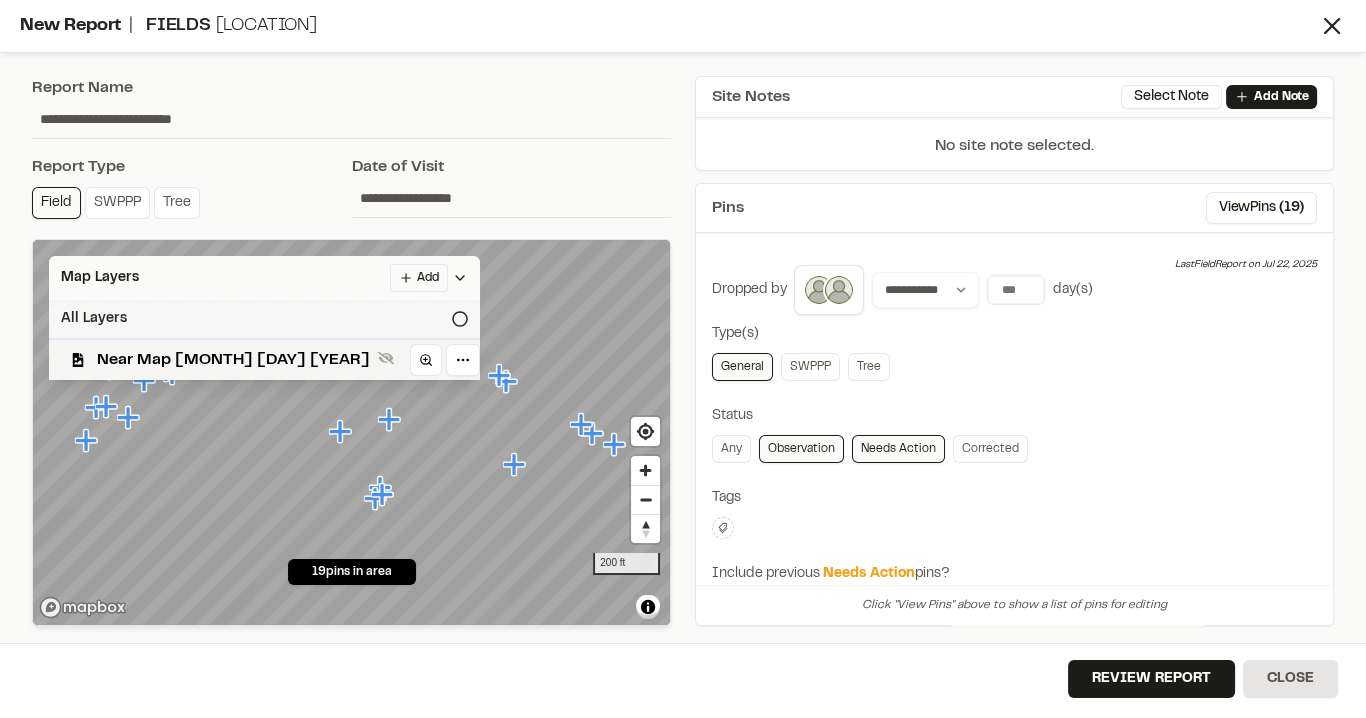 click on "All Layers" at bounding box center [264, 319] 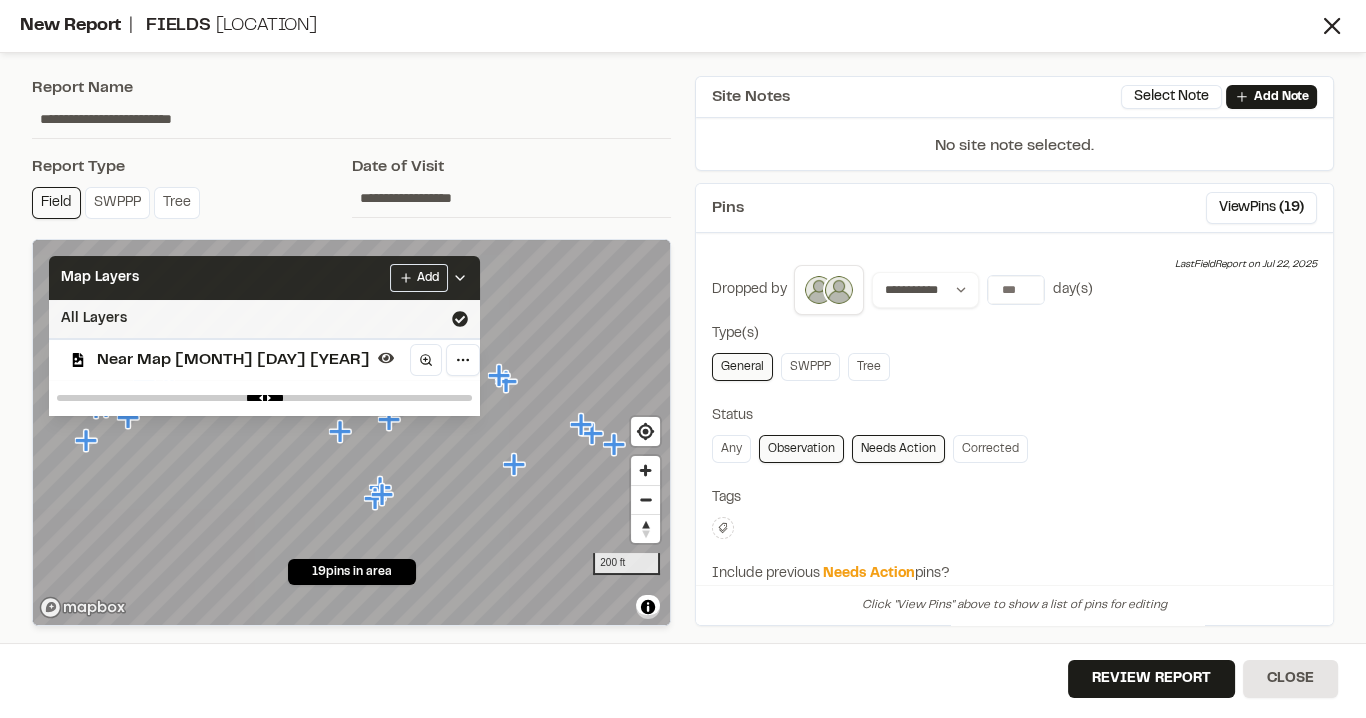 click 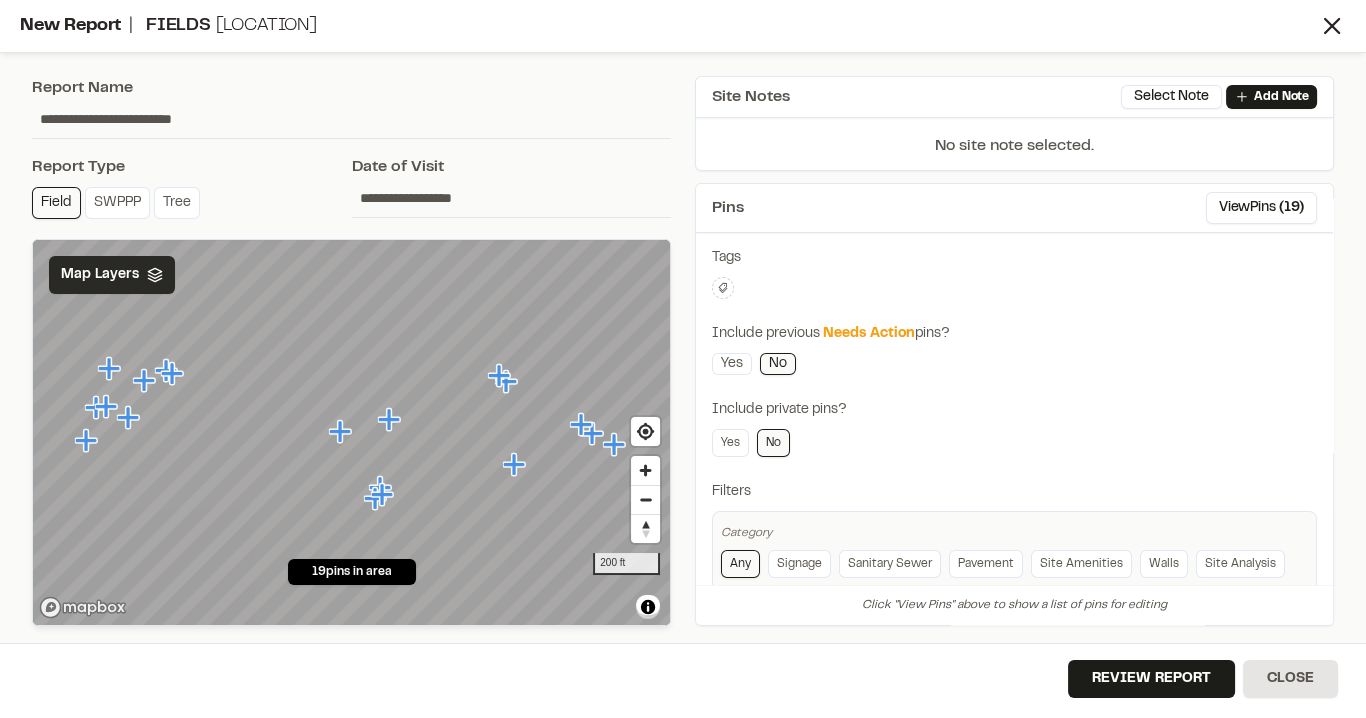 scroll, scrollTop: 0, scrollLeft: 0, axis: both 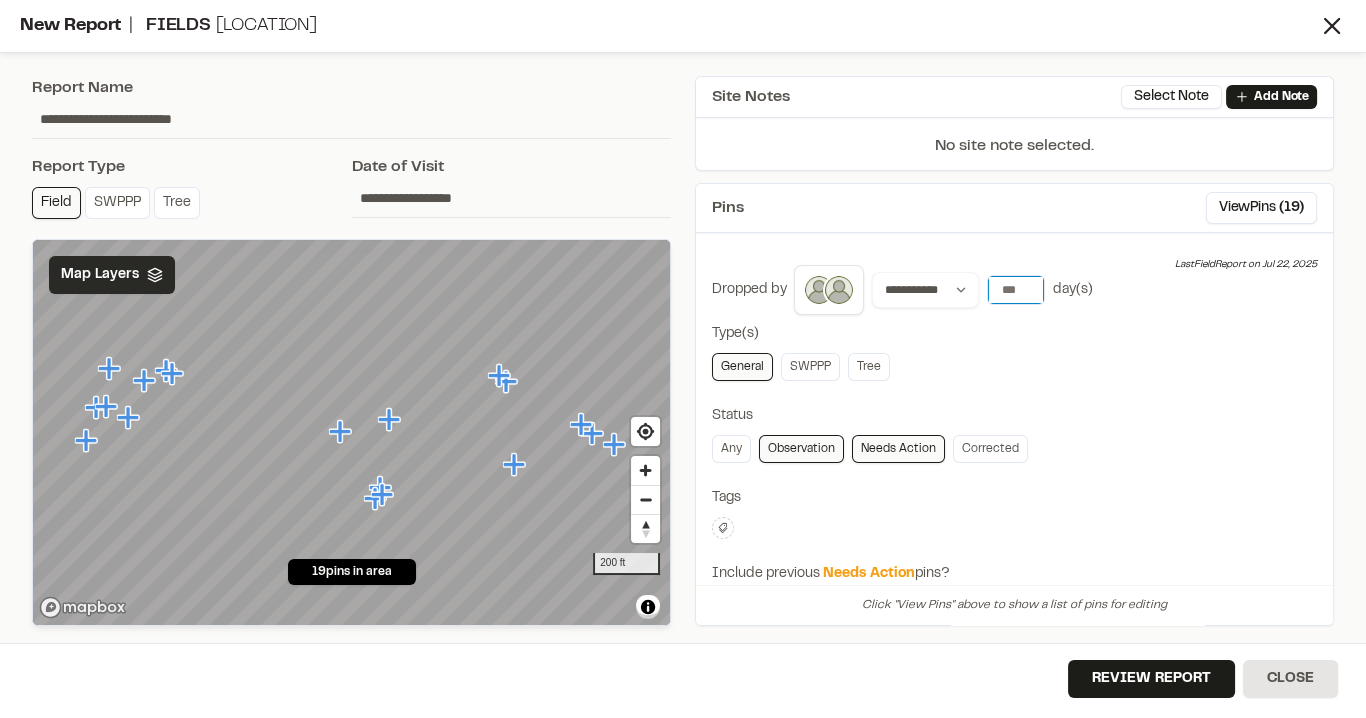 click at bounding box center [1016, 290] 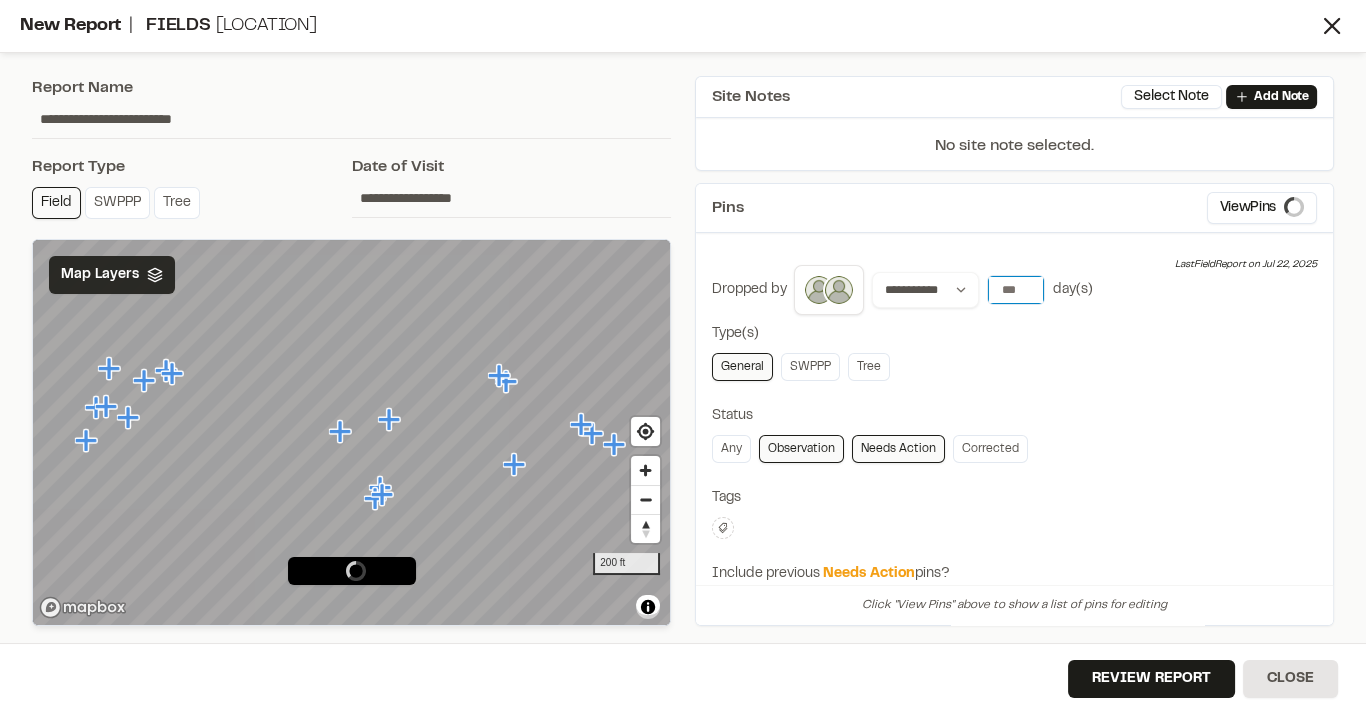 type on "*" 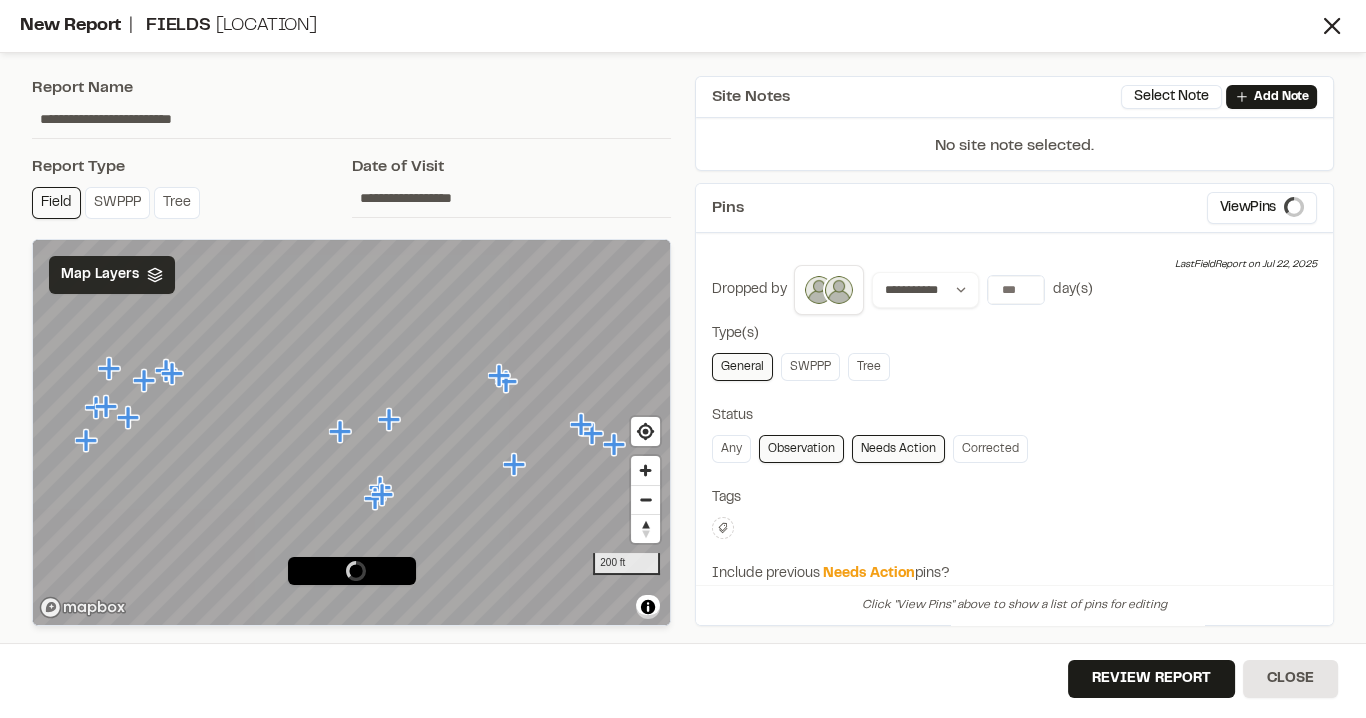 click on "General SWPPP Tree" at bounding box center (1014, 367) 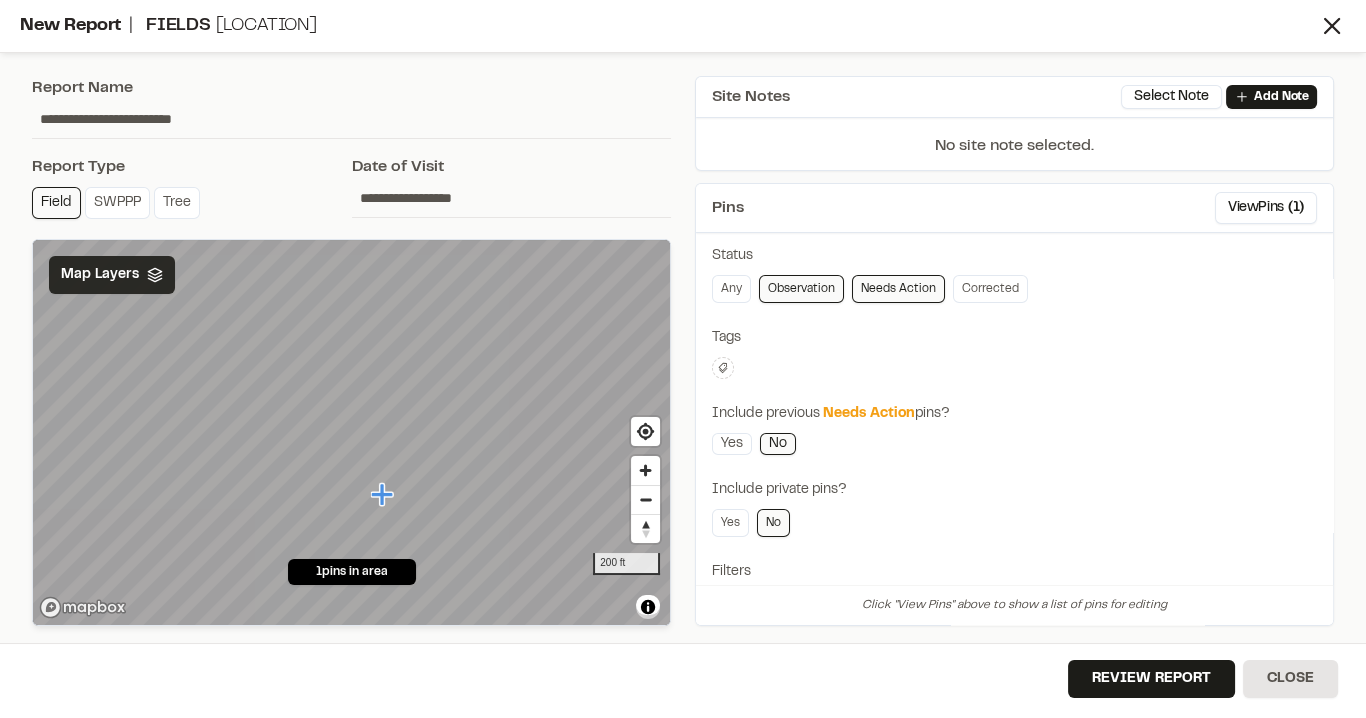 scroll, scrollTop: 300, scrollLeft: 0, axis: vertical 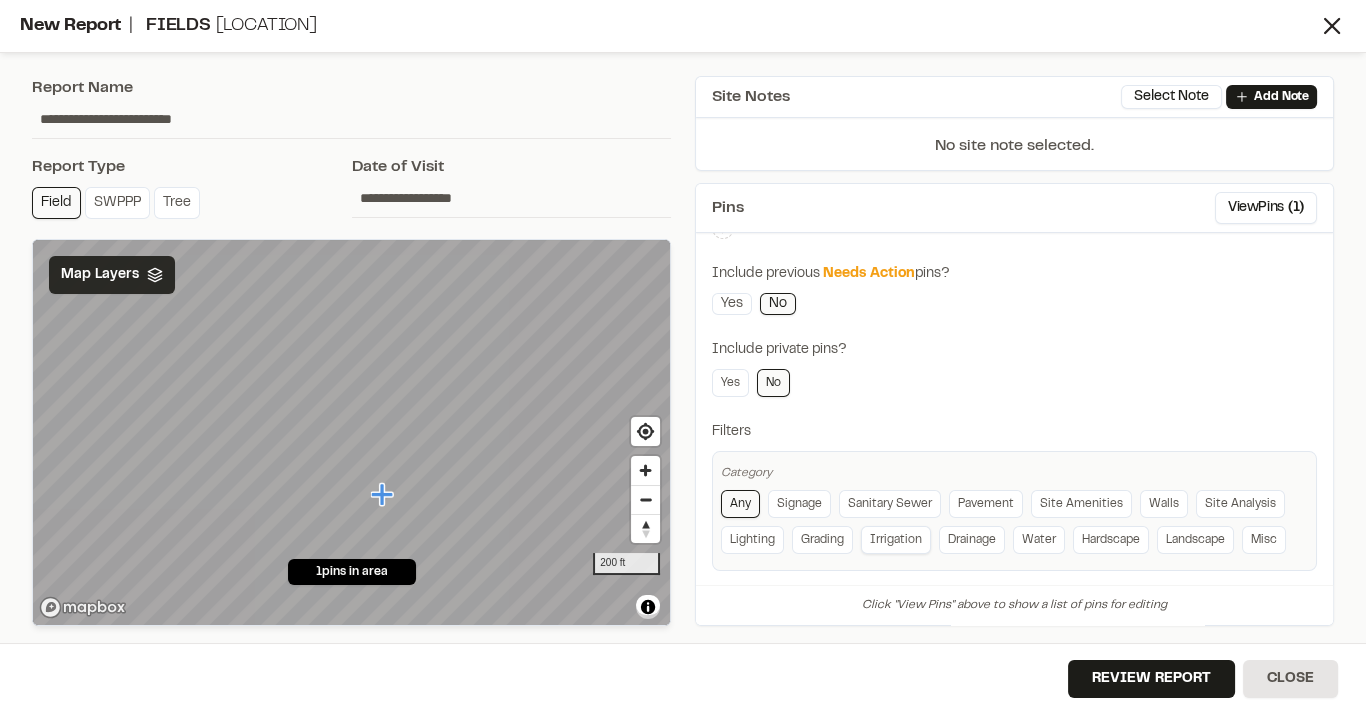 click on "Irrigation" at bounding box center [896, 540] 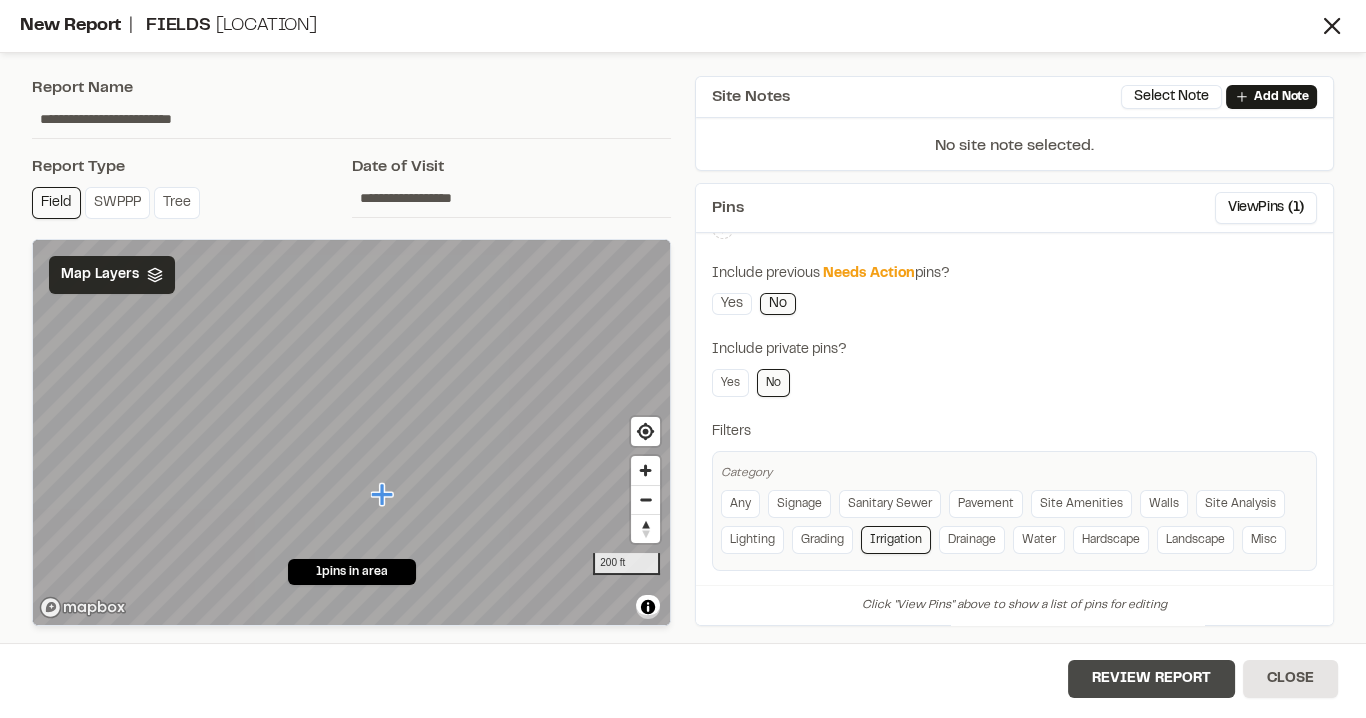 click on "Review Report" at bounding box center (1151, 679) 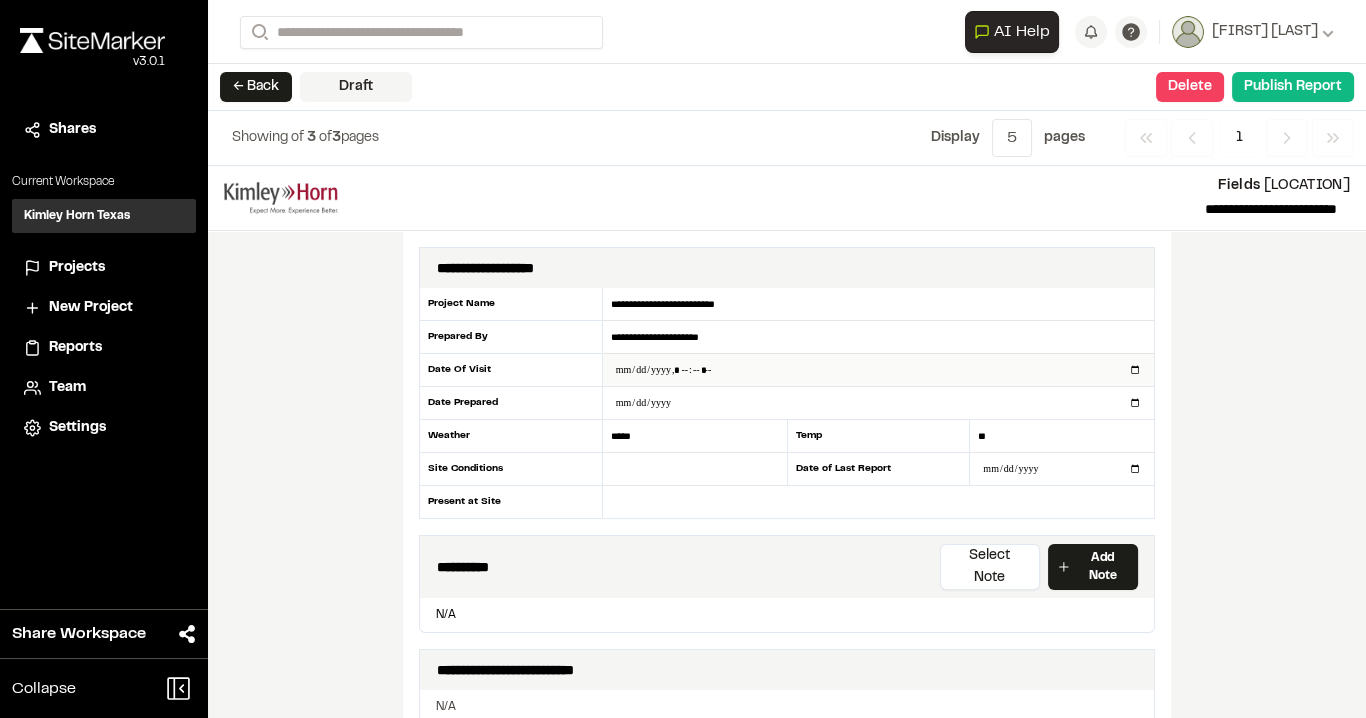click at bounding box center [878, 370] 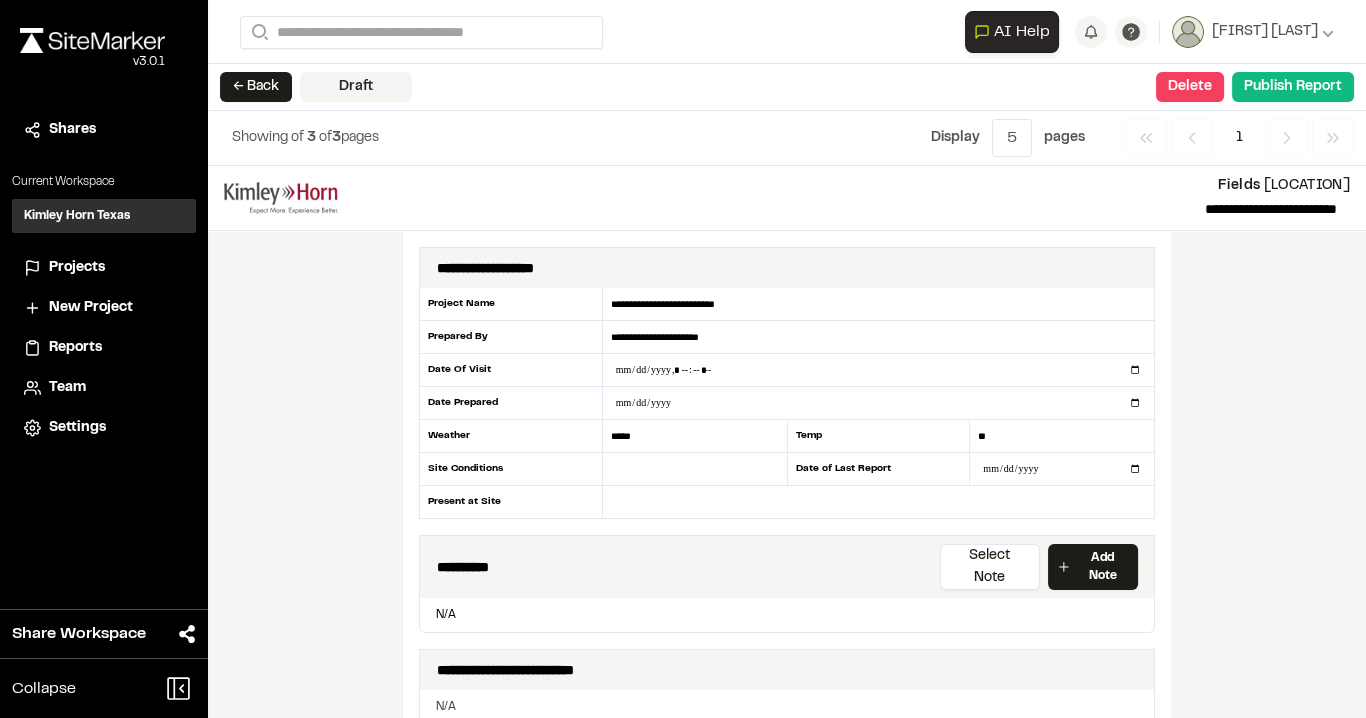 type on "**********" 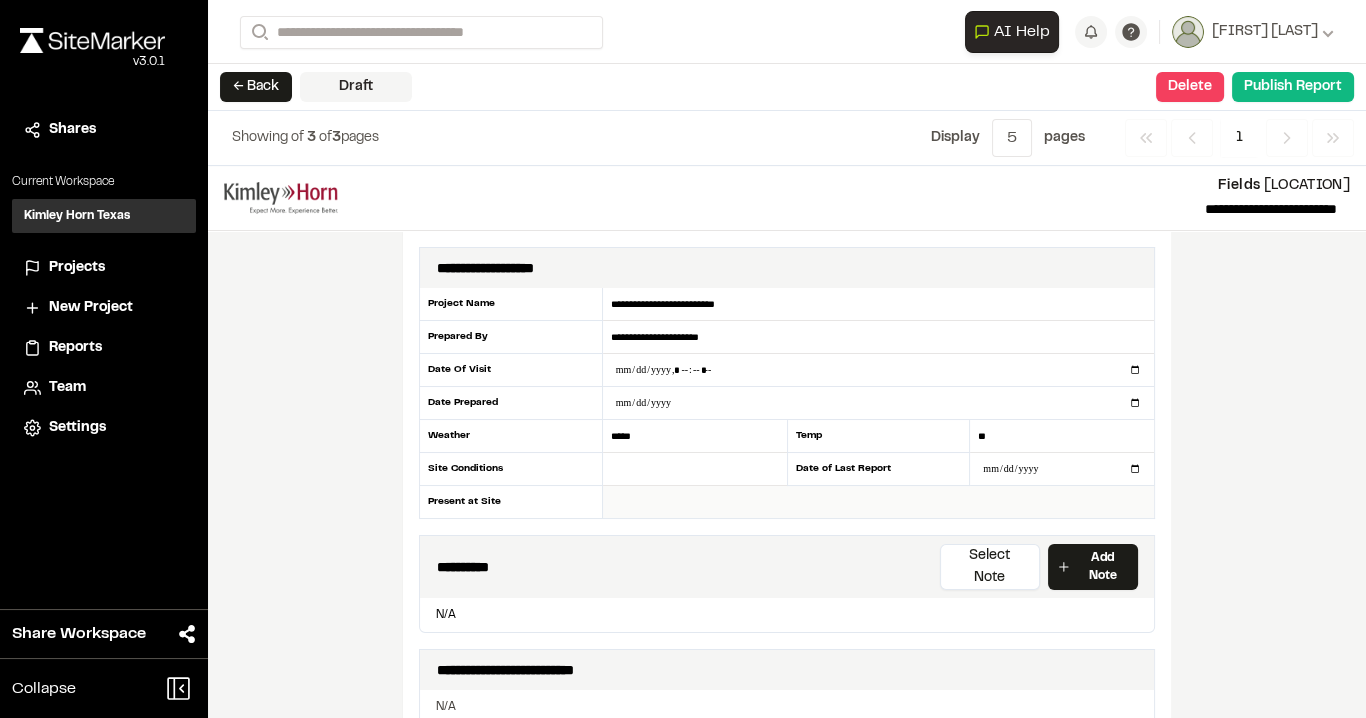 click at bounding box center (878, 502) 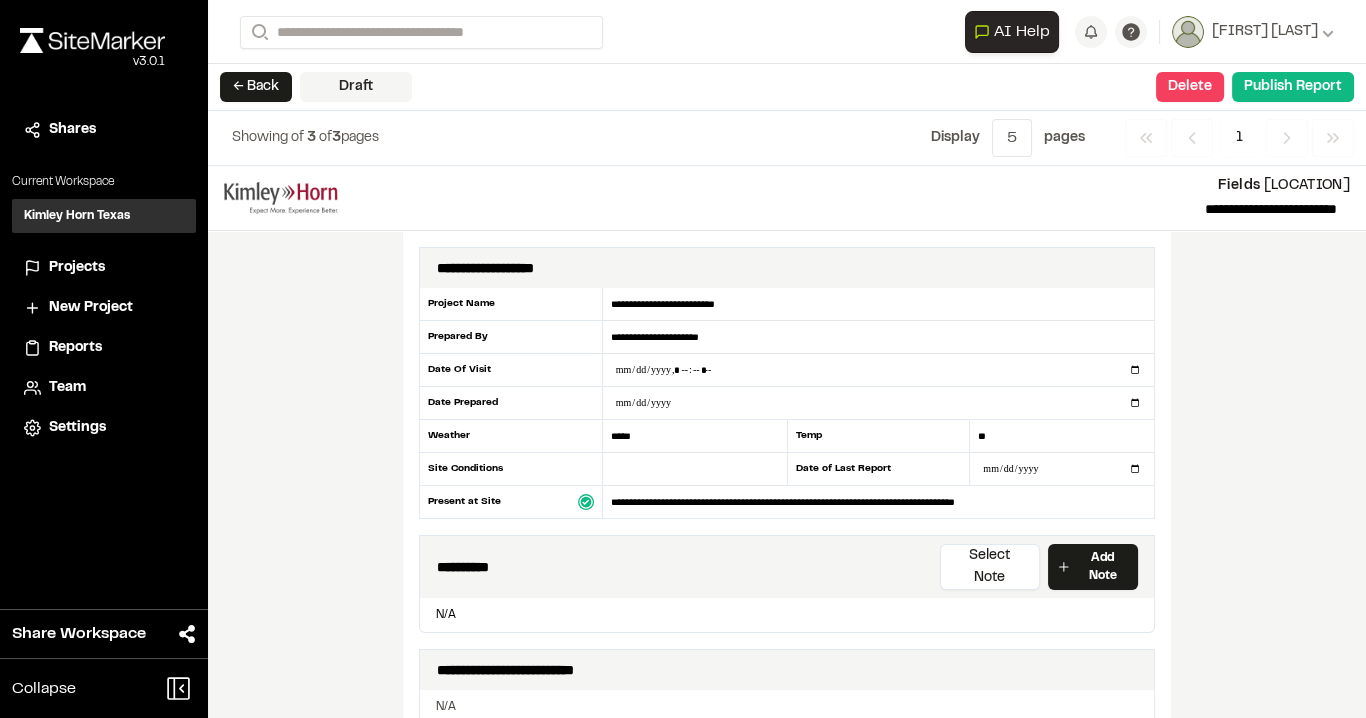 type on "**********" 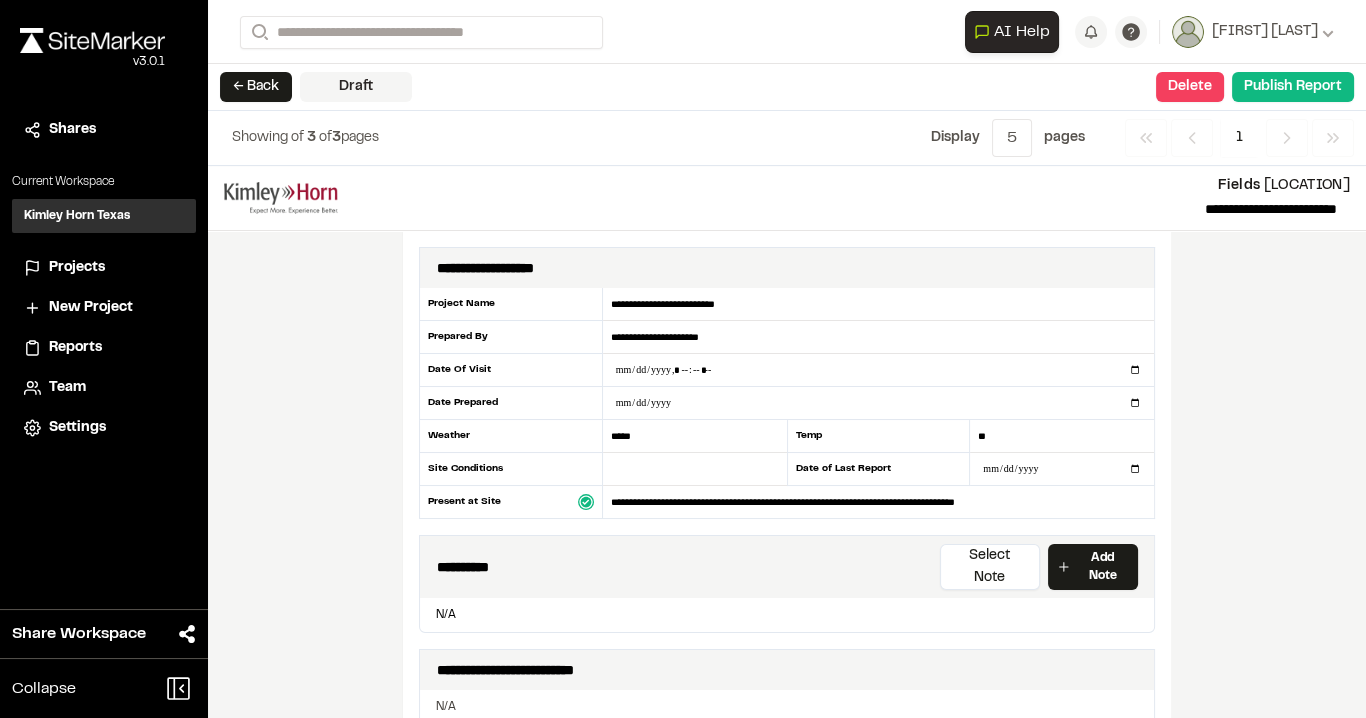 click on "**********" at bounding box center (787, 442) 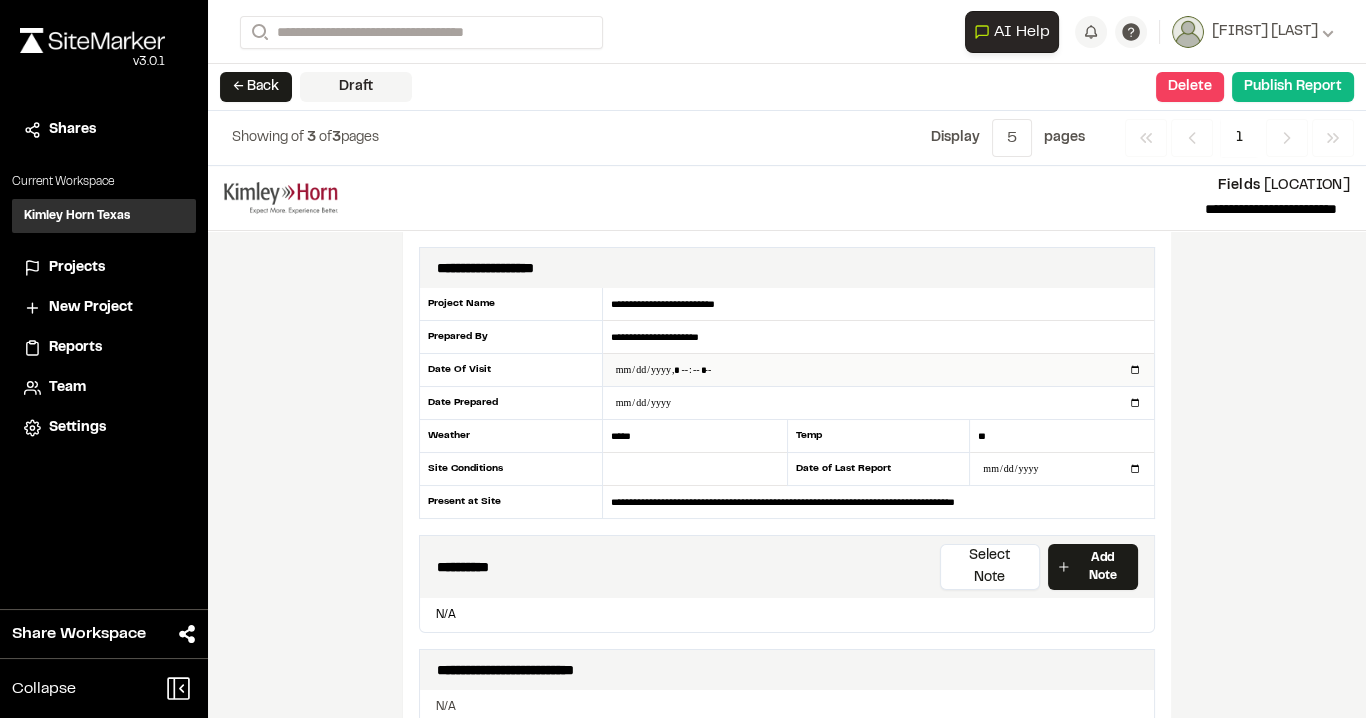 click at bounding box center (878, 370) 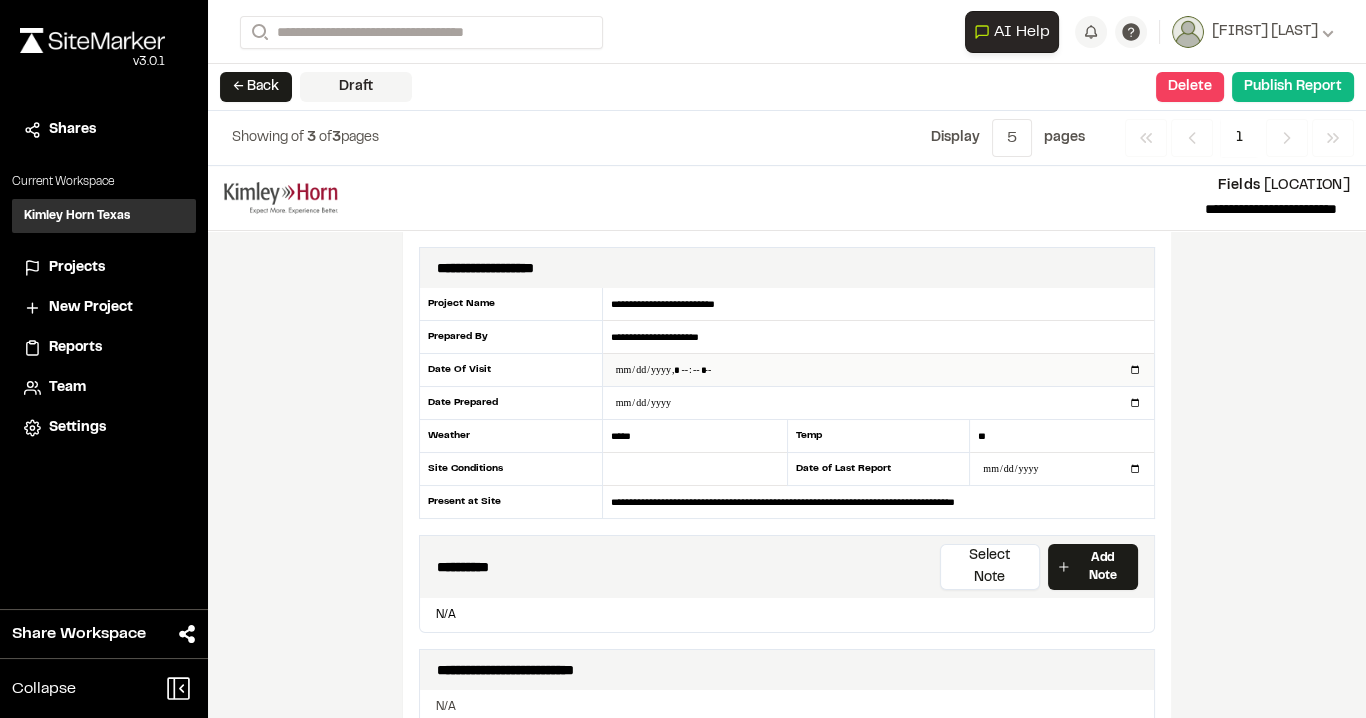 drag, startPoint x: 722, startPoint y: 365, endPoint x: 741, endPoint y: 361, distance: 19.416489 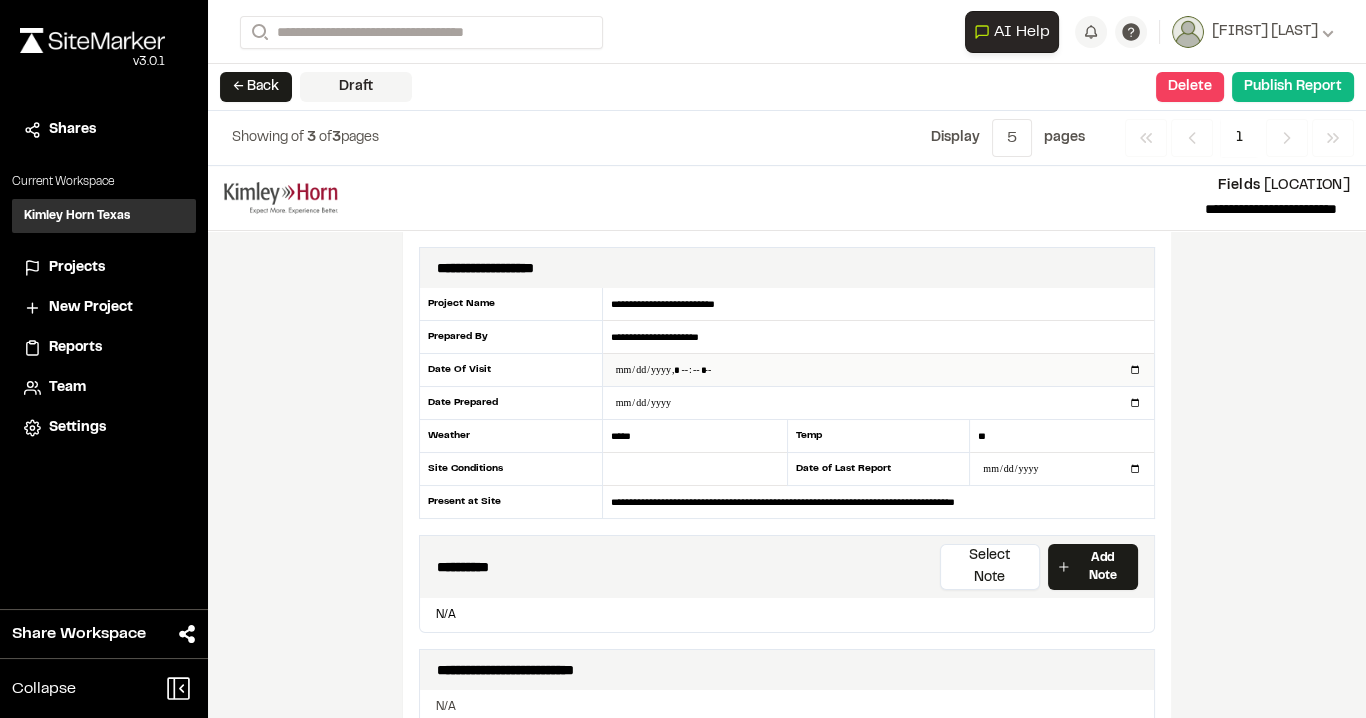 click at bounding box center (878, 370) 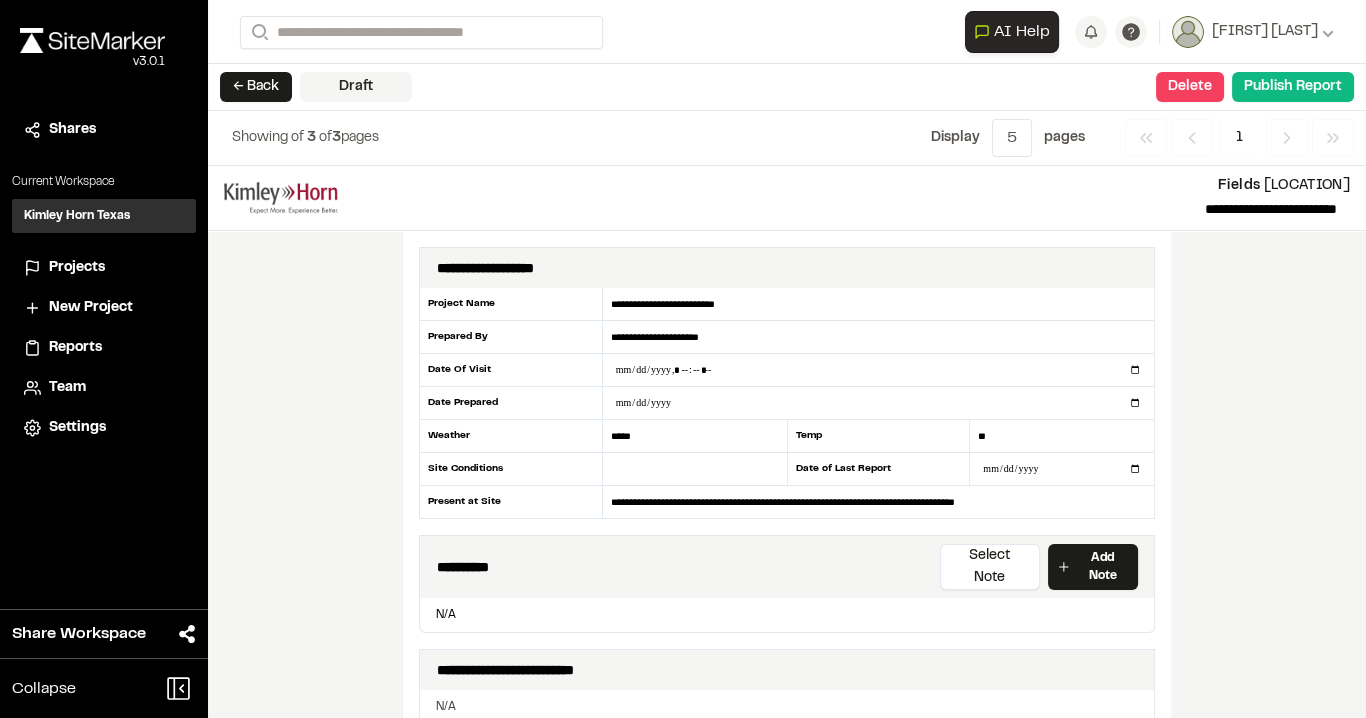 type on "**********" 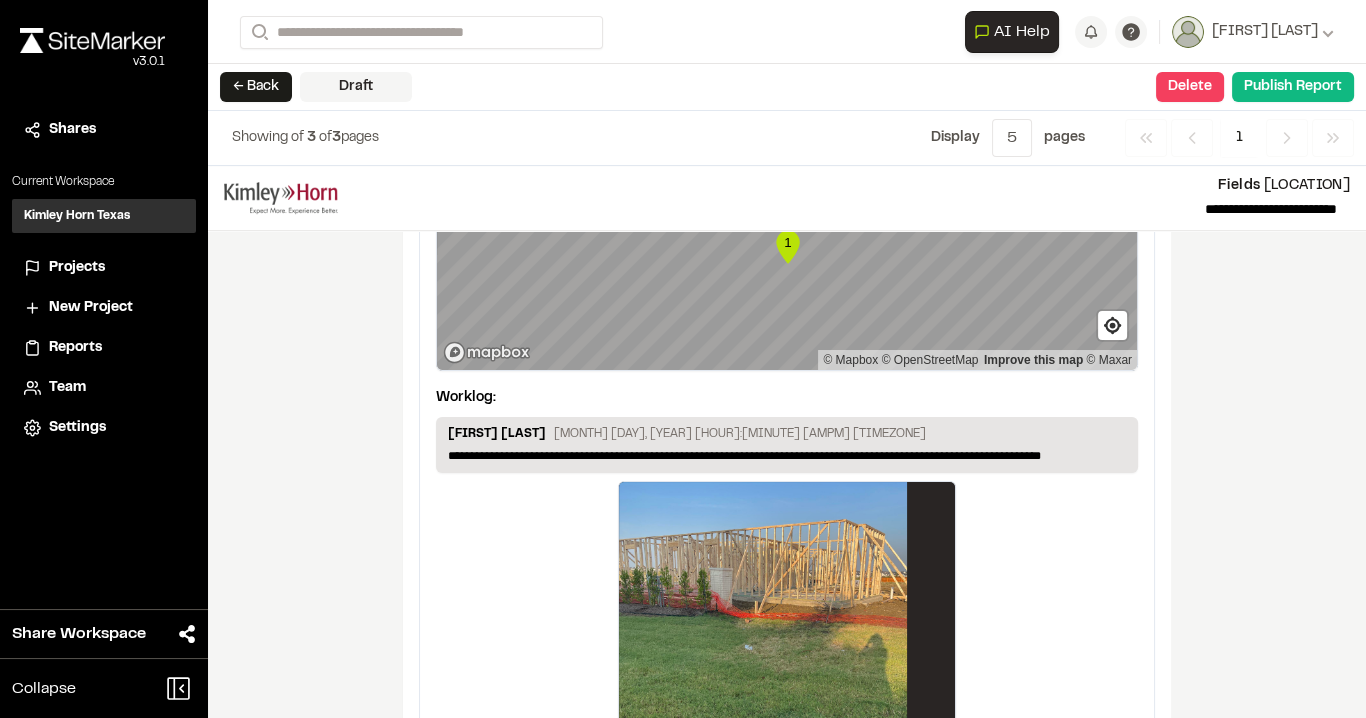 scroll, scrollTop: 2067, scrollLeft: 0, axis: vertical 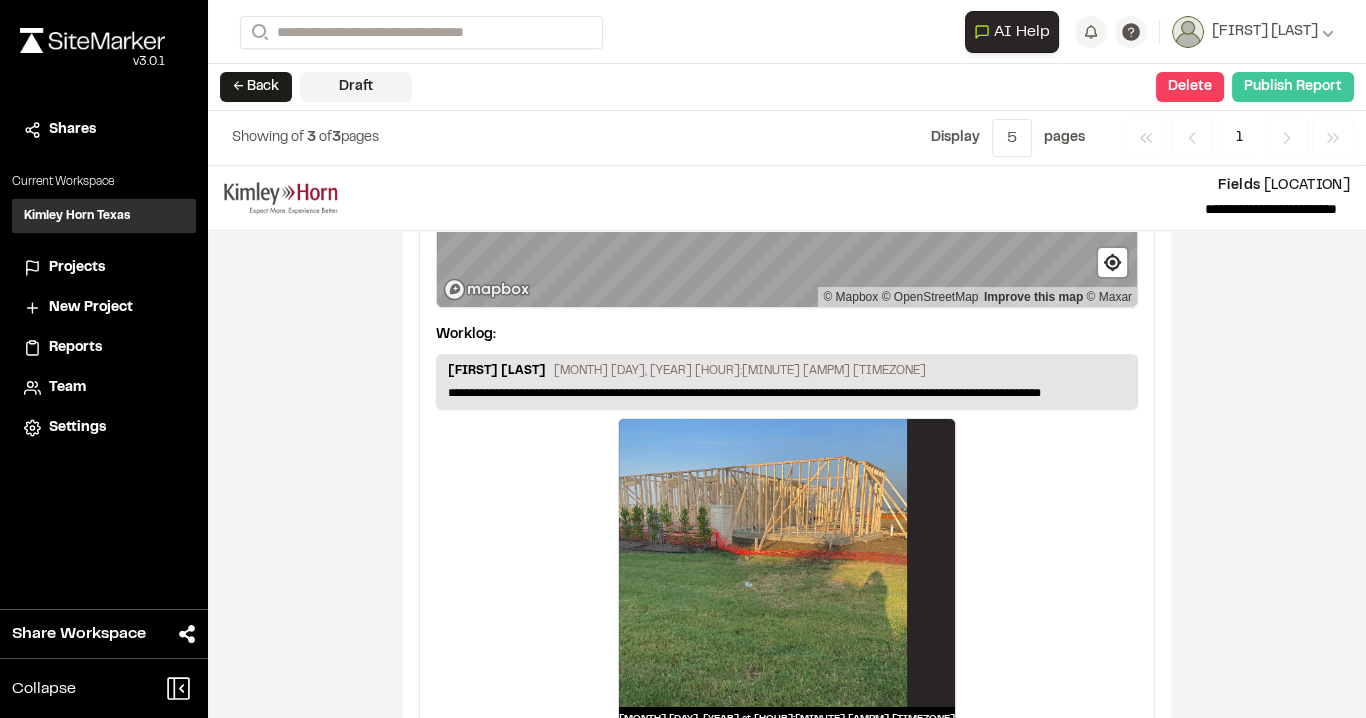 click on "Publish Report" at bounding box center (1293, 87) 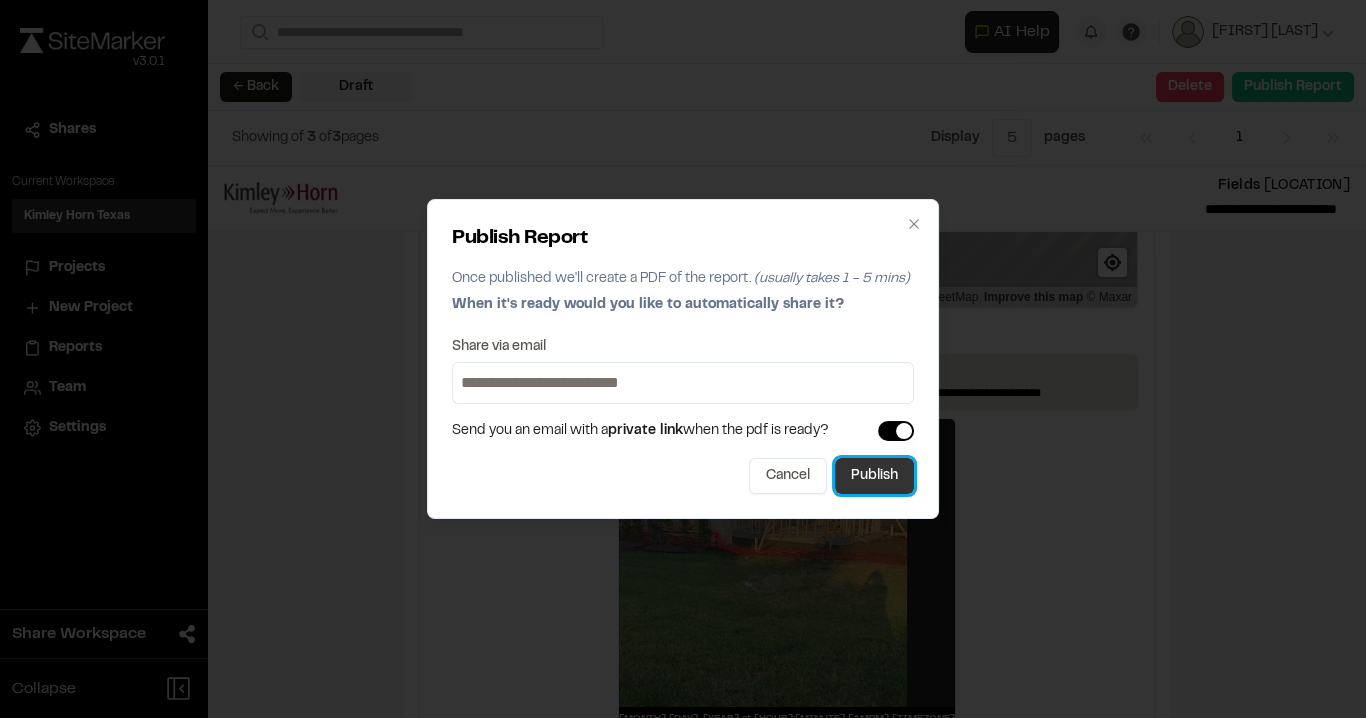click on "Publish" at bounding box center (874, 476) 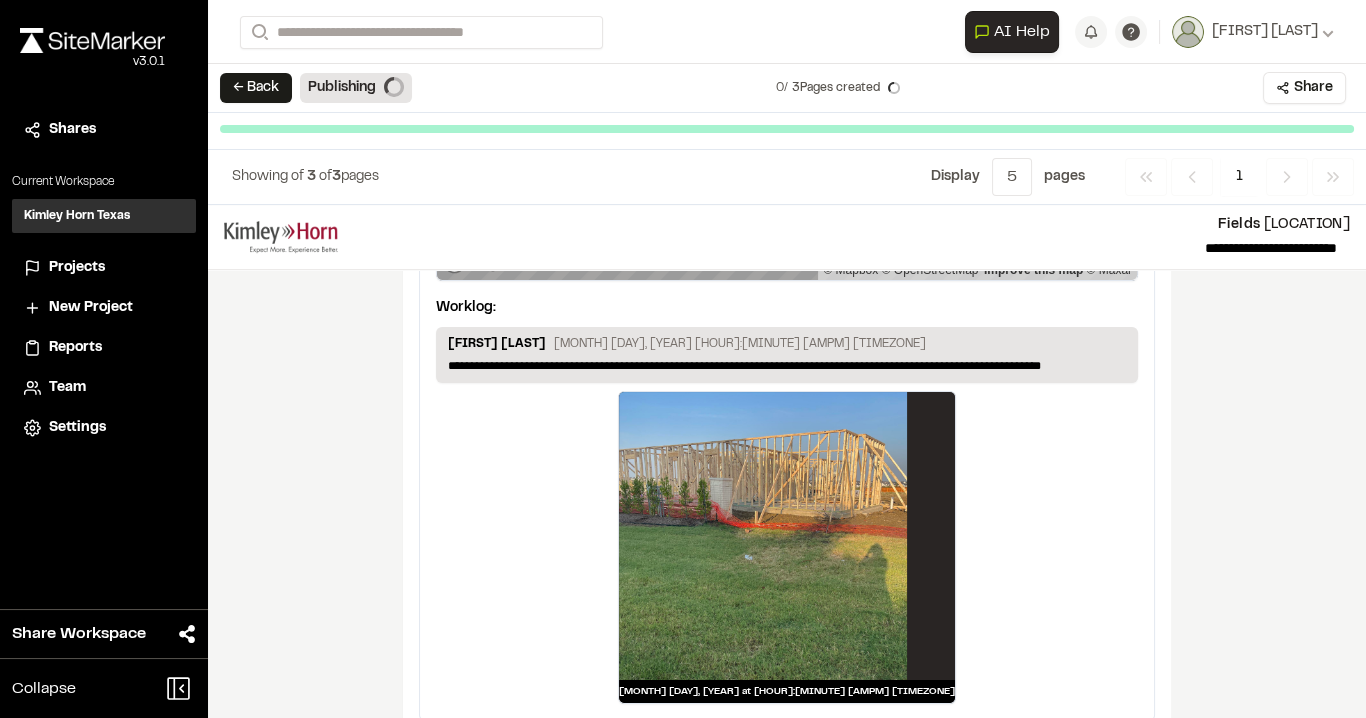 scroll, scrollTop: 2051, scrollLeft: 0, axis: vertical 